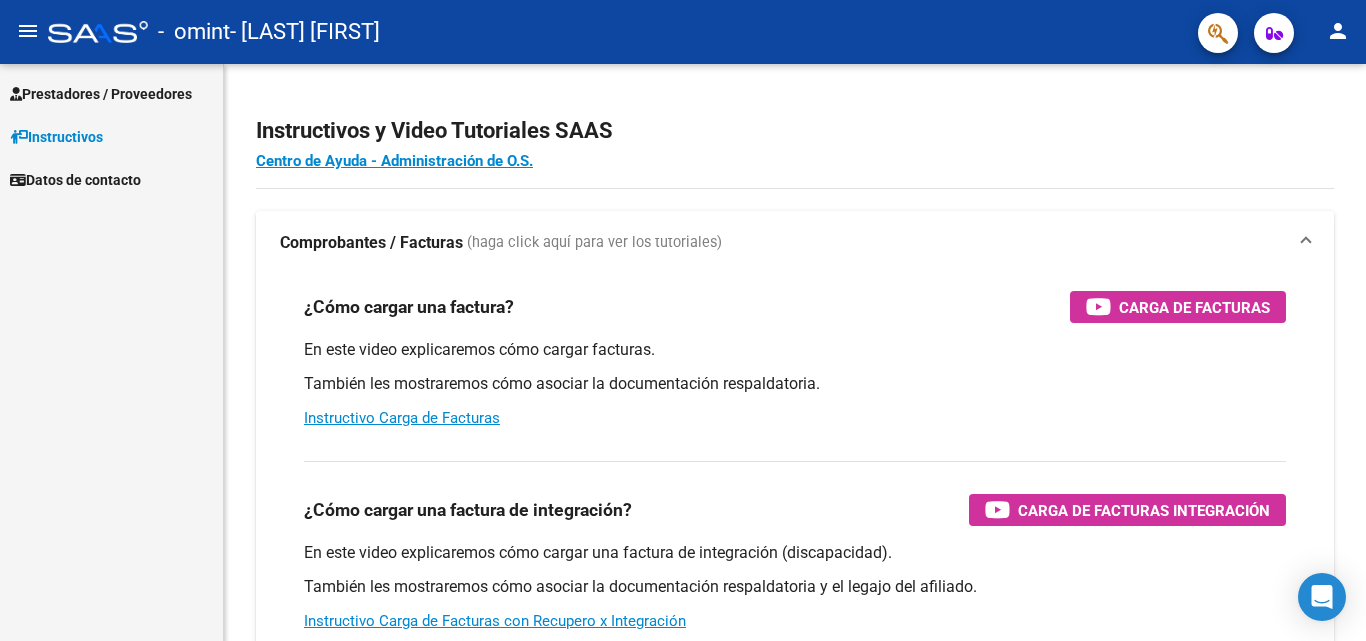 scroll, scrollTop: 0, scrollLeft: 0, axis: both 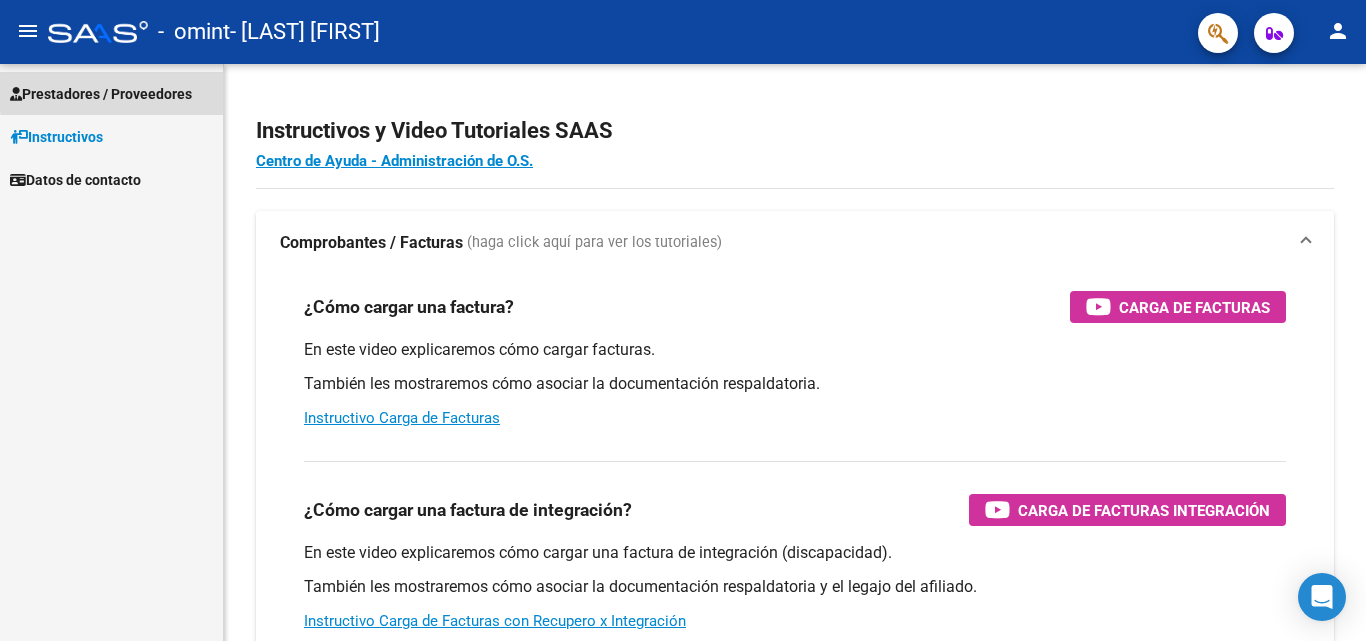 click on "Prestadores / Proveedores" at bounding box center [101, 94] 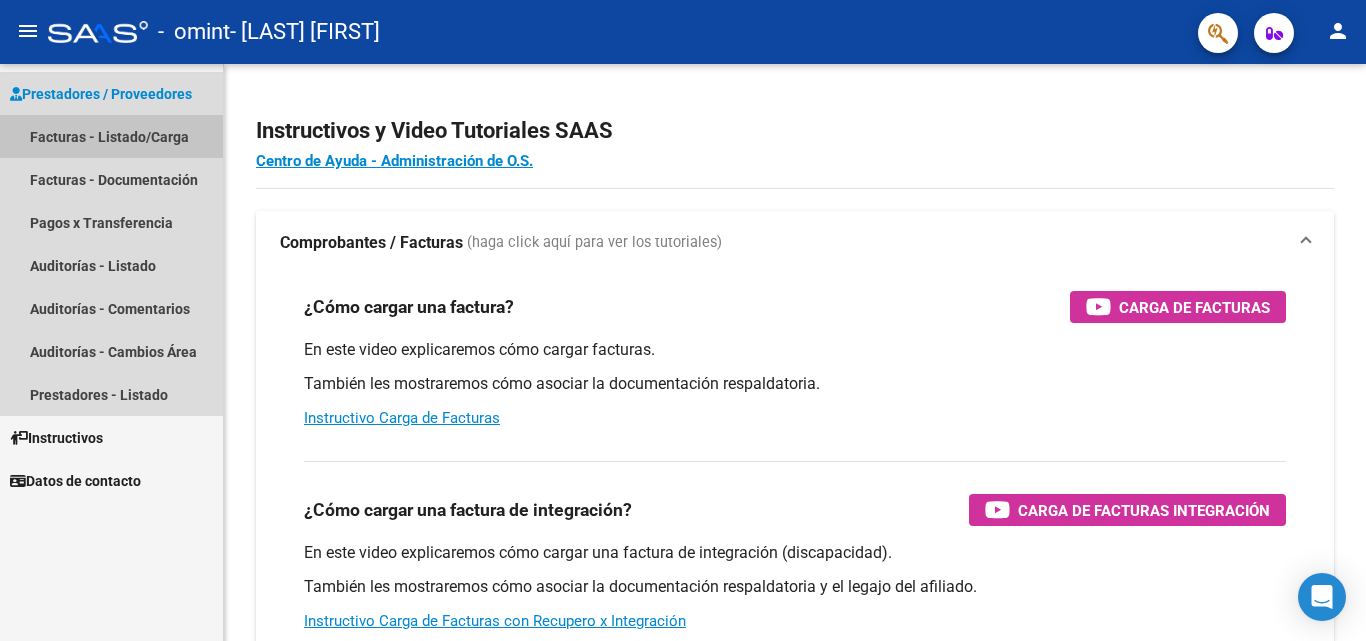 click on "Facturas - Listado/Carga" at bounding box center [111, 136] 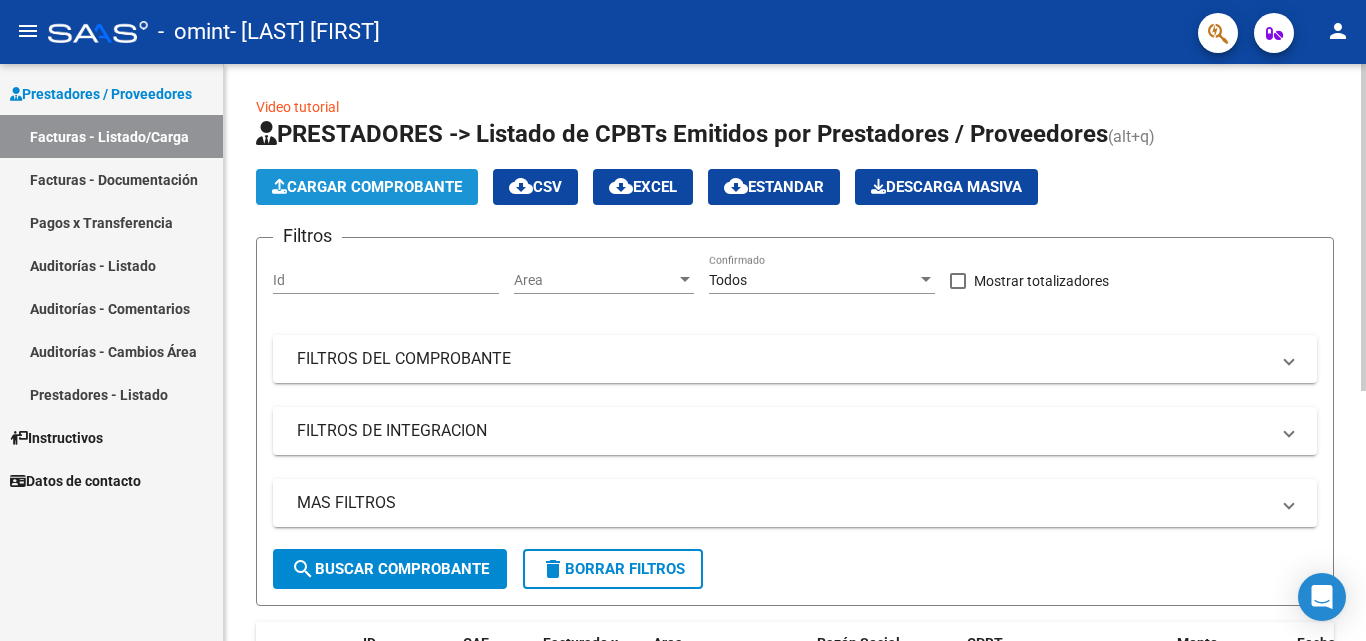 click on "Cargar Comprobante" 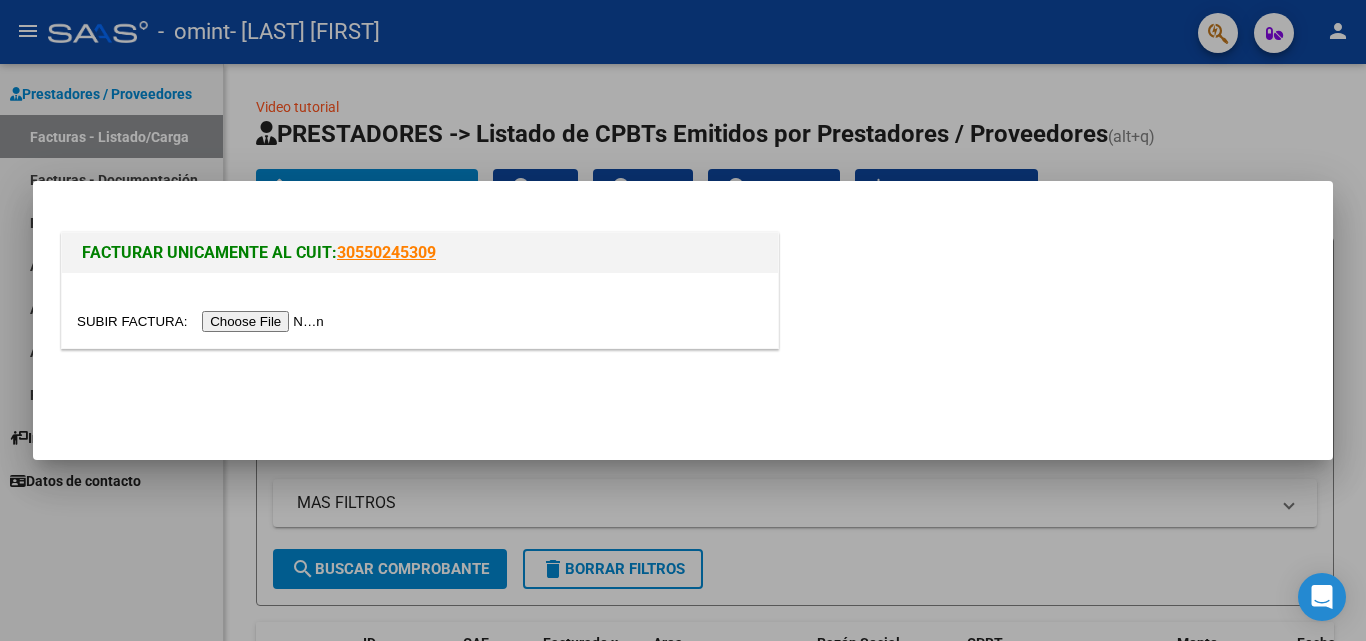 click at bounding box center (203, 321) 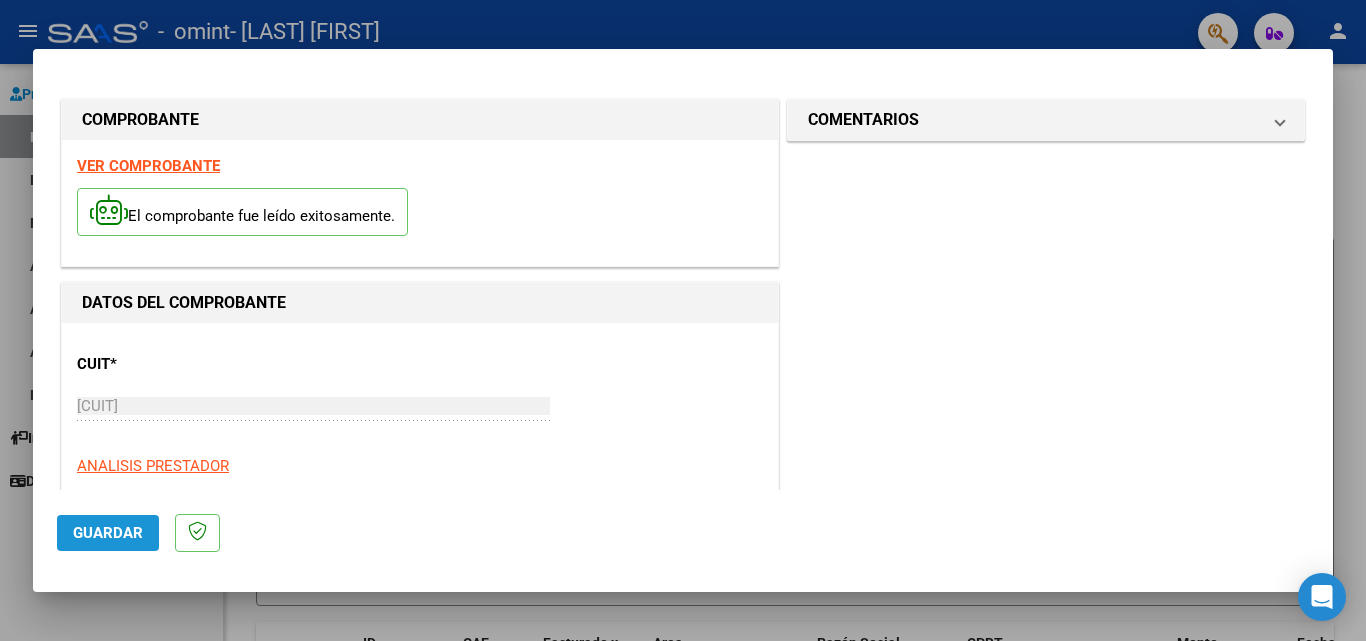 click on "Guardar" 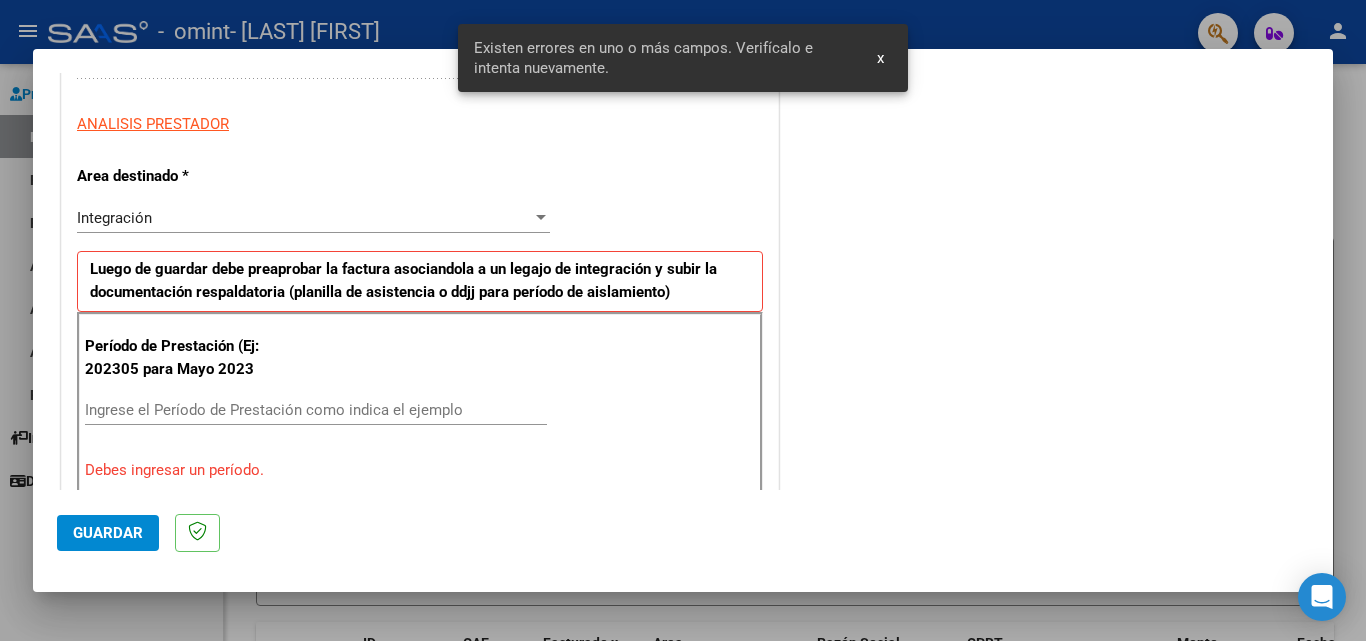 scroll, scrollTop: 451, scrollLeft: 0, axis: vertical 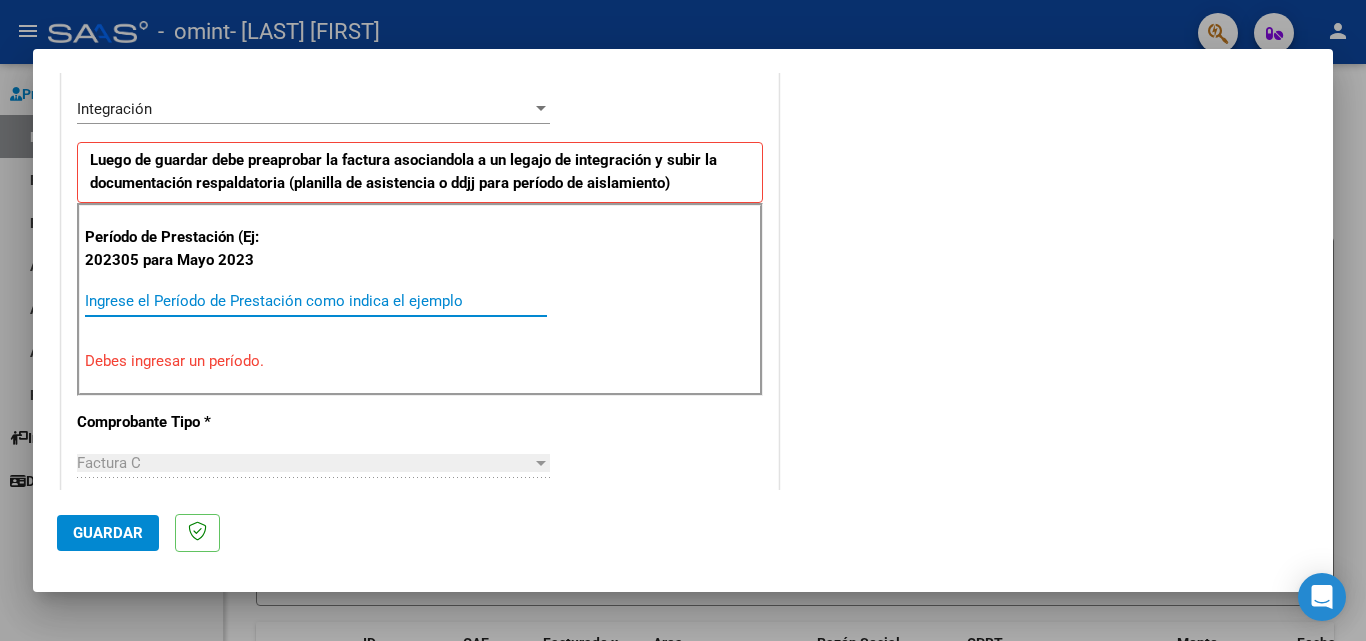 click on "Ingrese el Período de Prestación como indica el ejemplo" at bounding box center [316, 301] 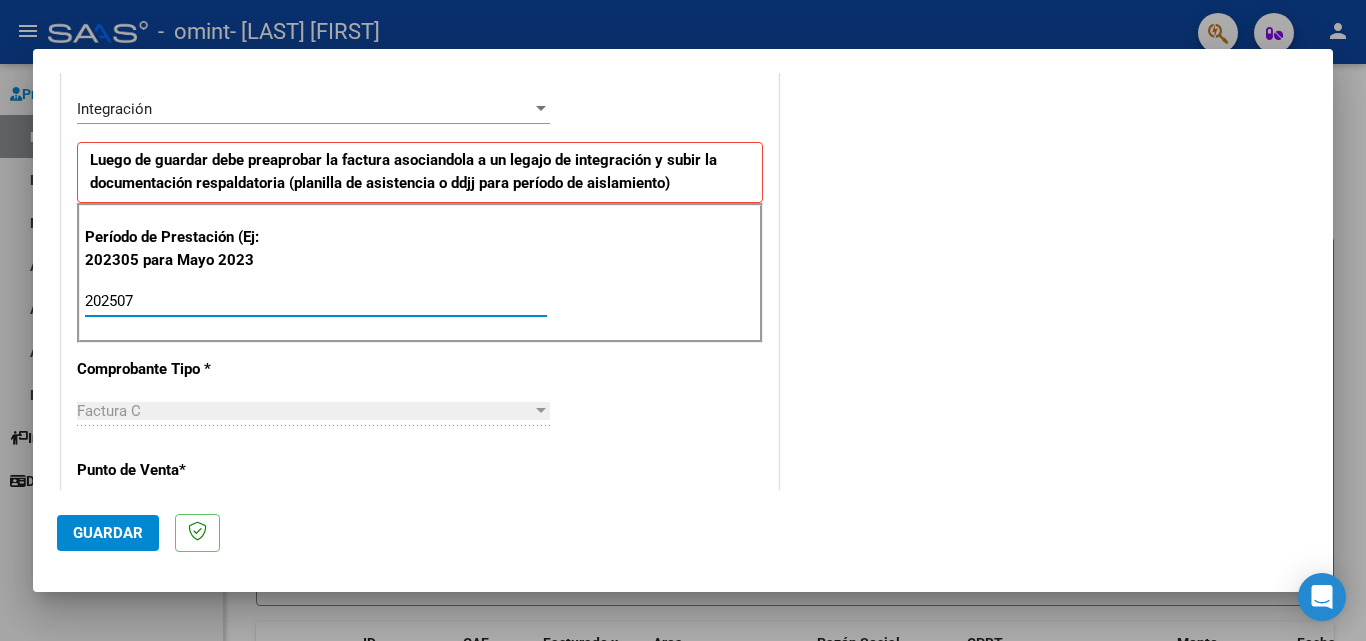 type on "202507" 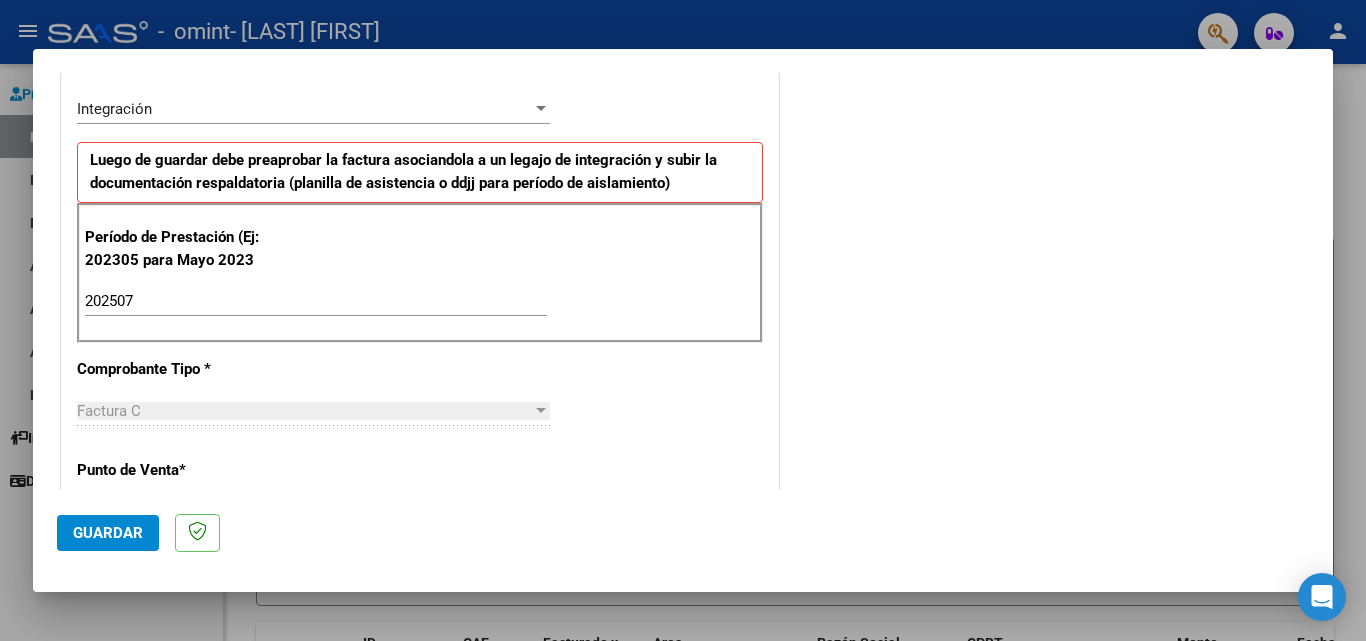 click at bounding box center [541, 410] 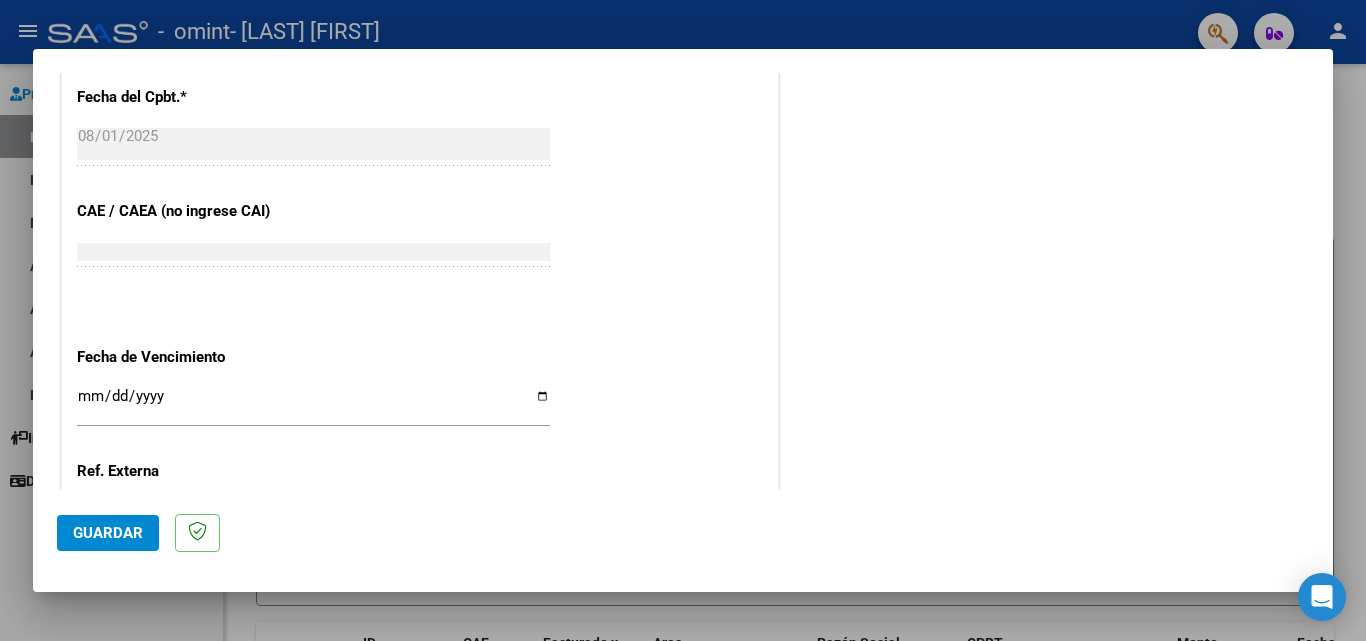 scroll, scrollTop: 1142, scrollLeft: 0, axis: vertical 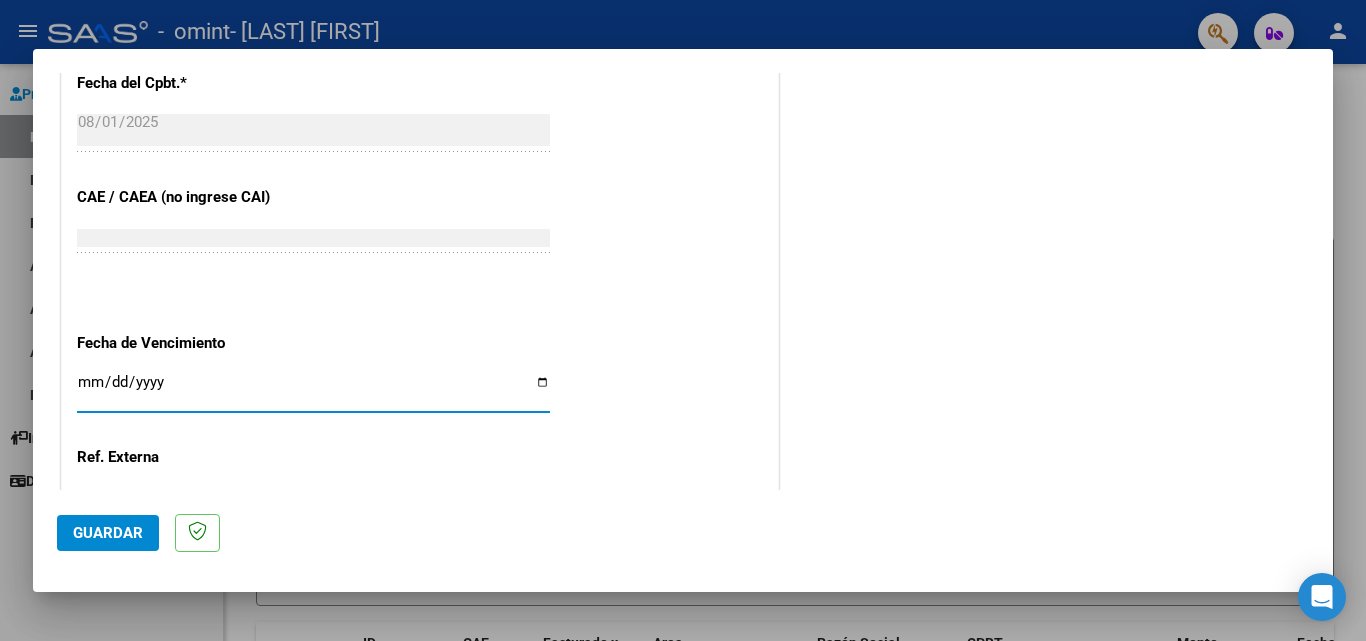 click on "Ingresar la fecha" at bounding box center [313, 390] 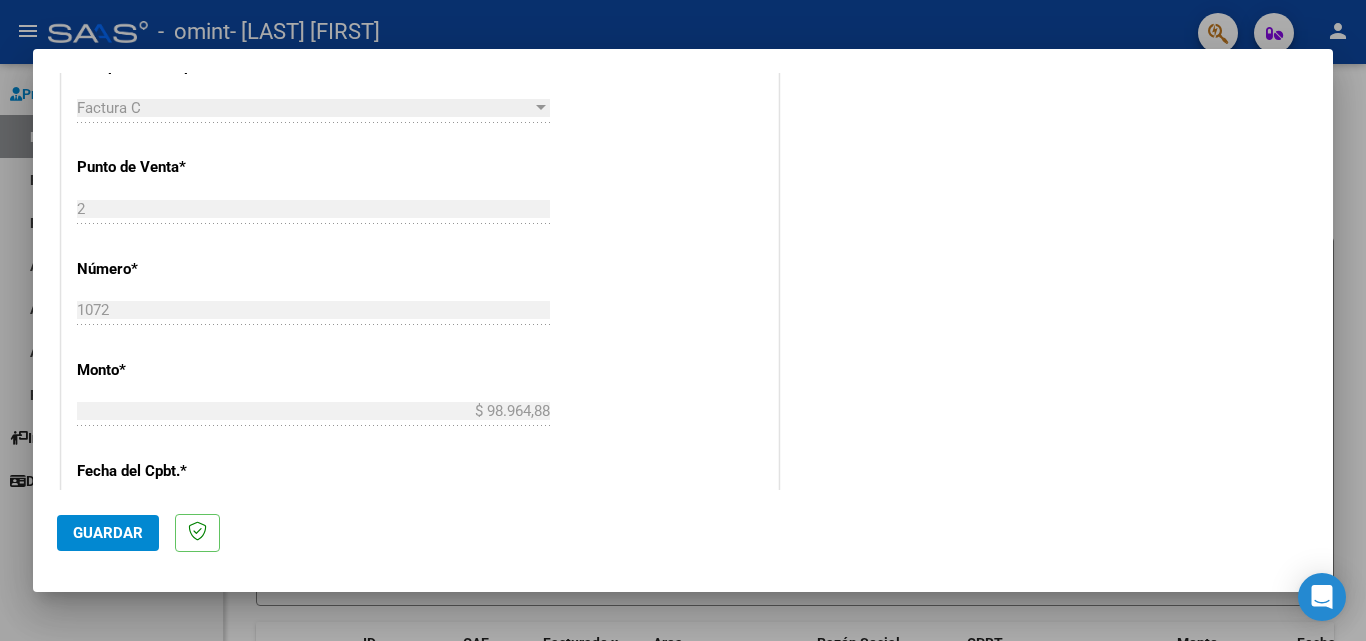 scroll, scrollTop: 0, scrollLeft: 0, axis: both 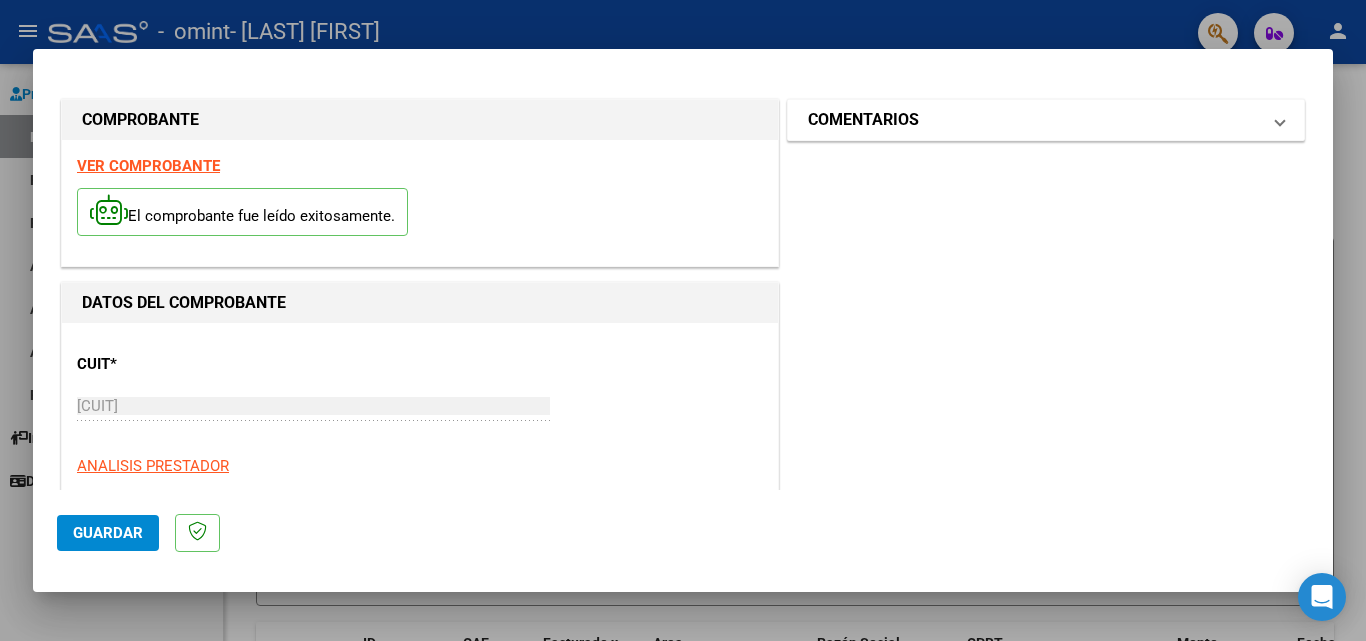 click on "COMENTARIOS" at bounding box center [1046, 120] 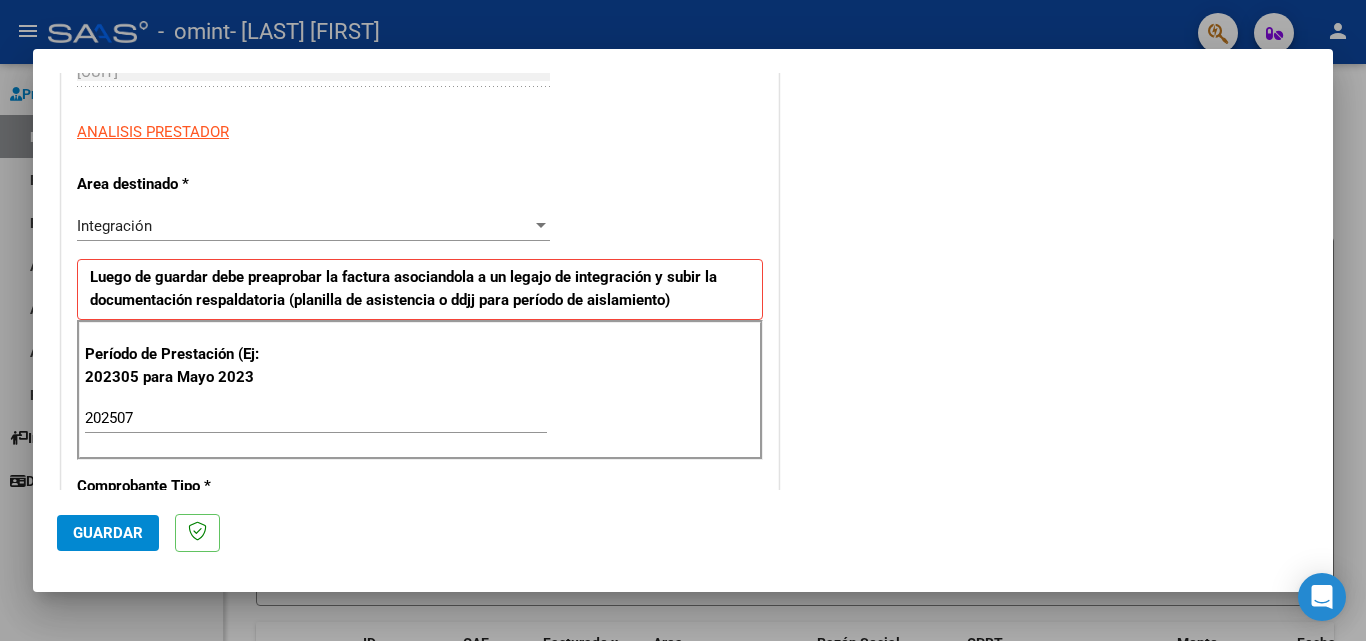 scroll, scrollTop: 339, scrollLeft: 0, axis: vertical 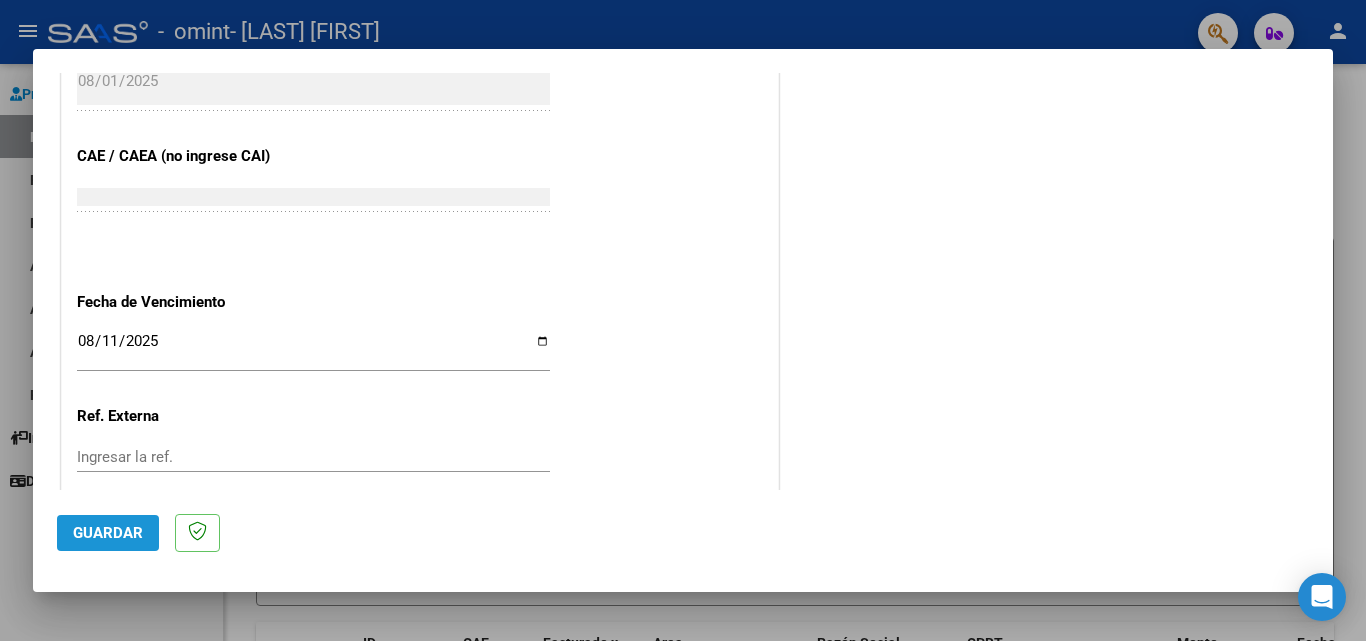 click on "Guardar" 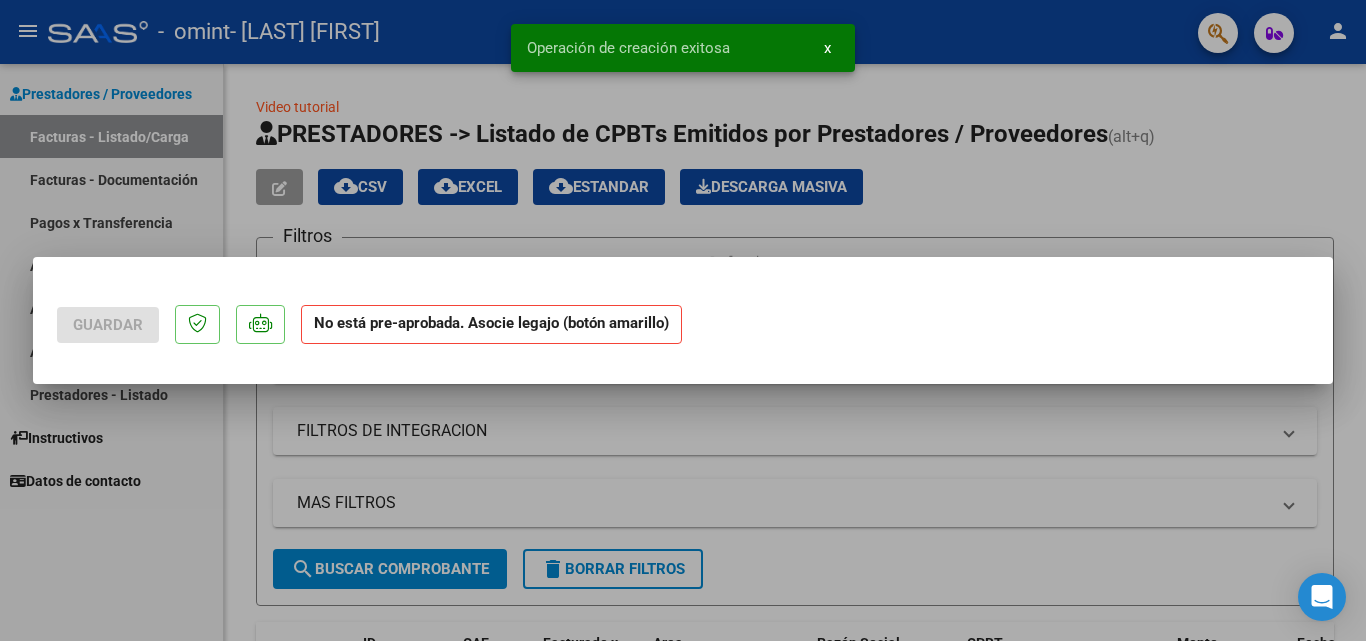 scroll, scrollTop: 0, scrollLeft: 0, axis: both 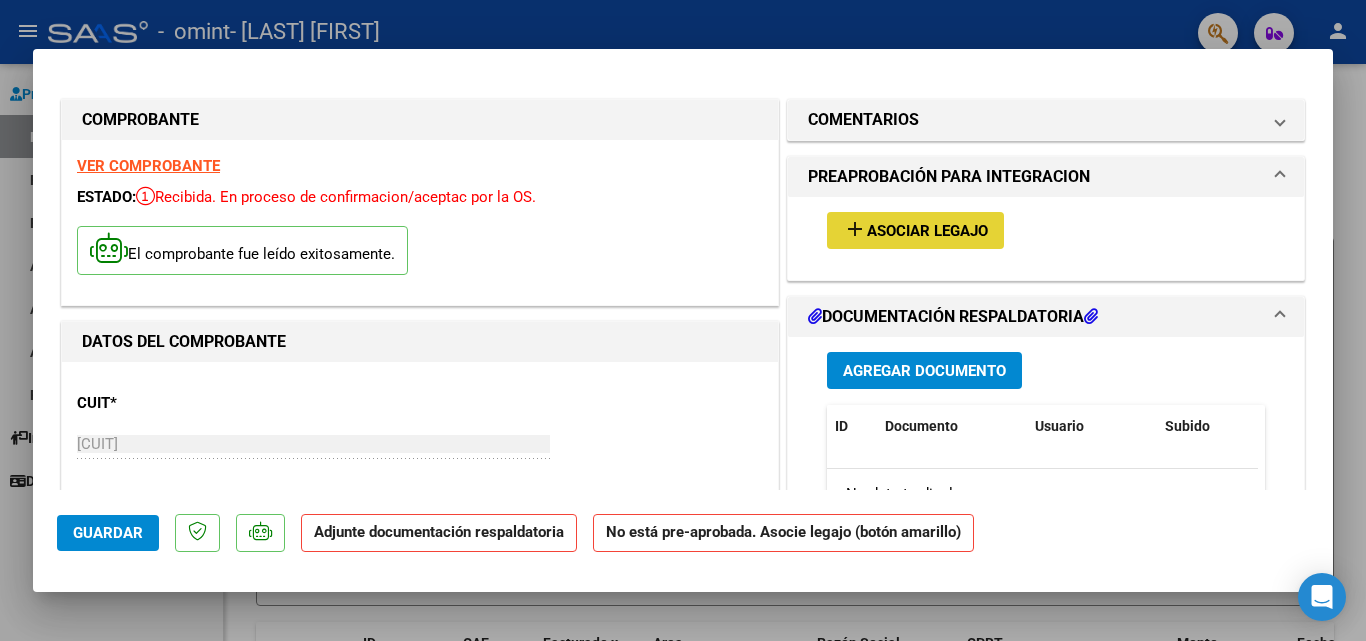 click on "add Asociar Legajo" at bounding box center (915, 230) 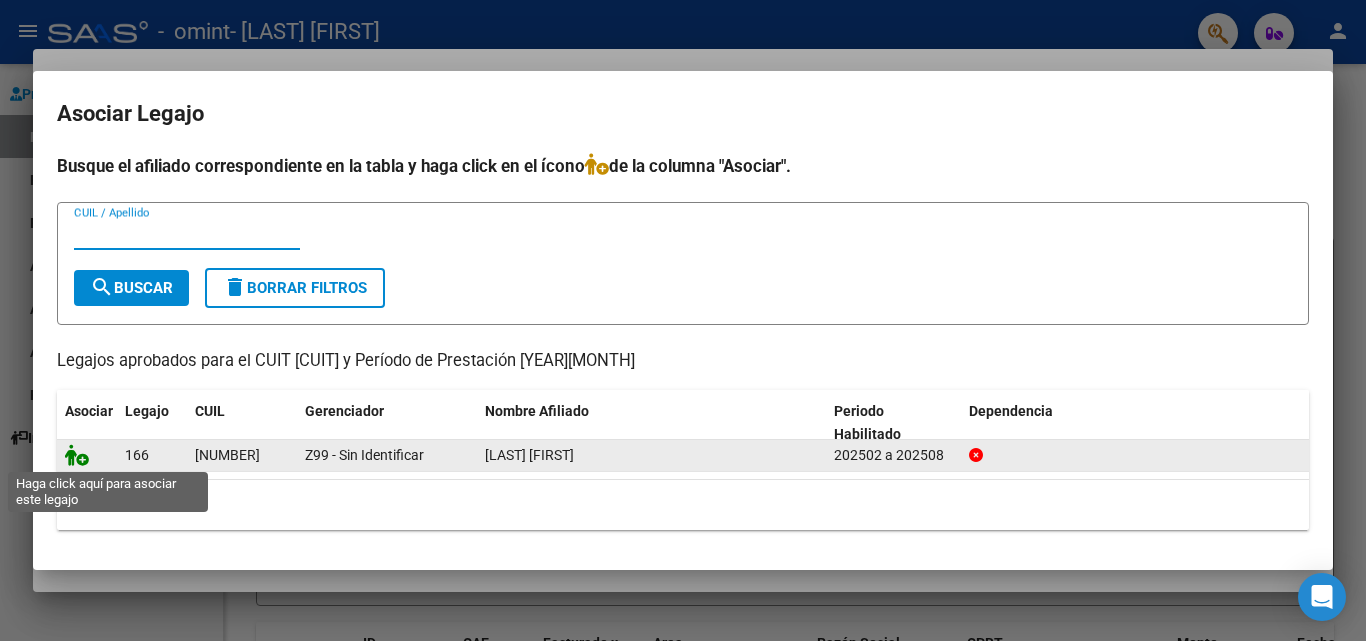click 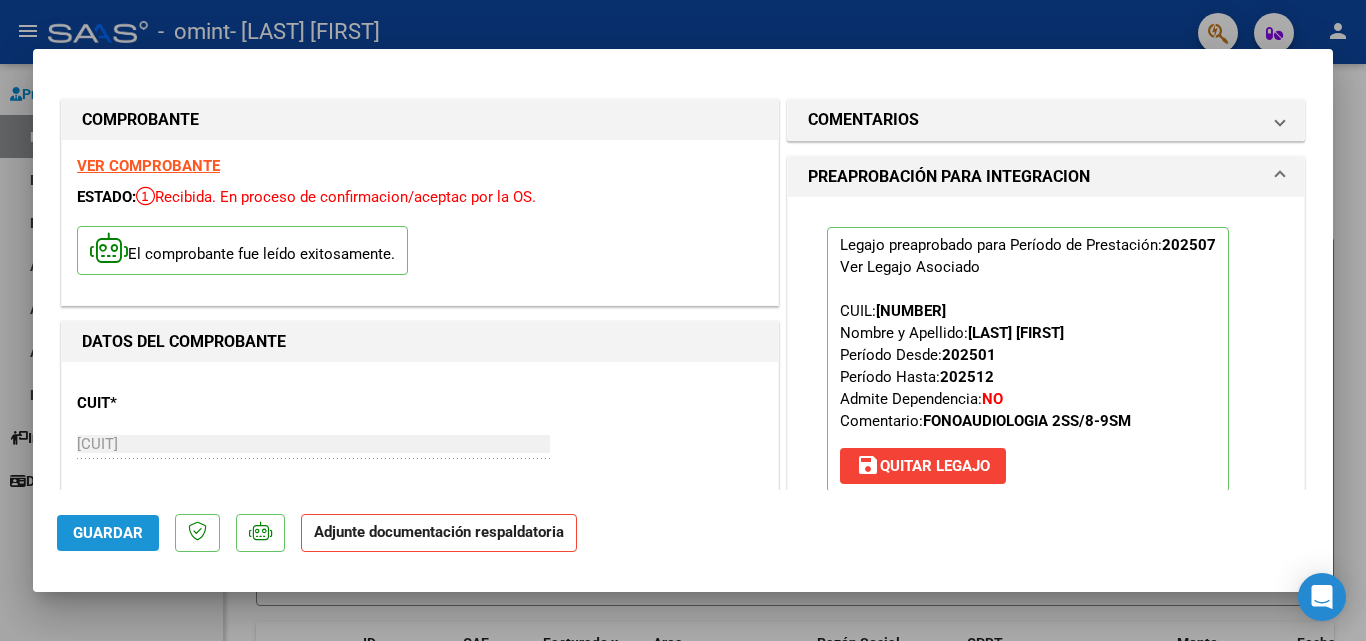 click on "Guardar" 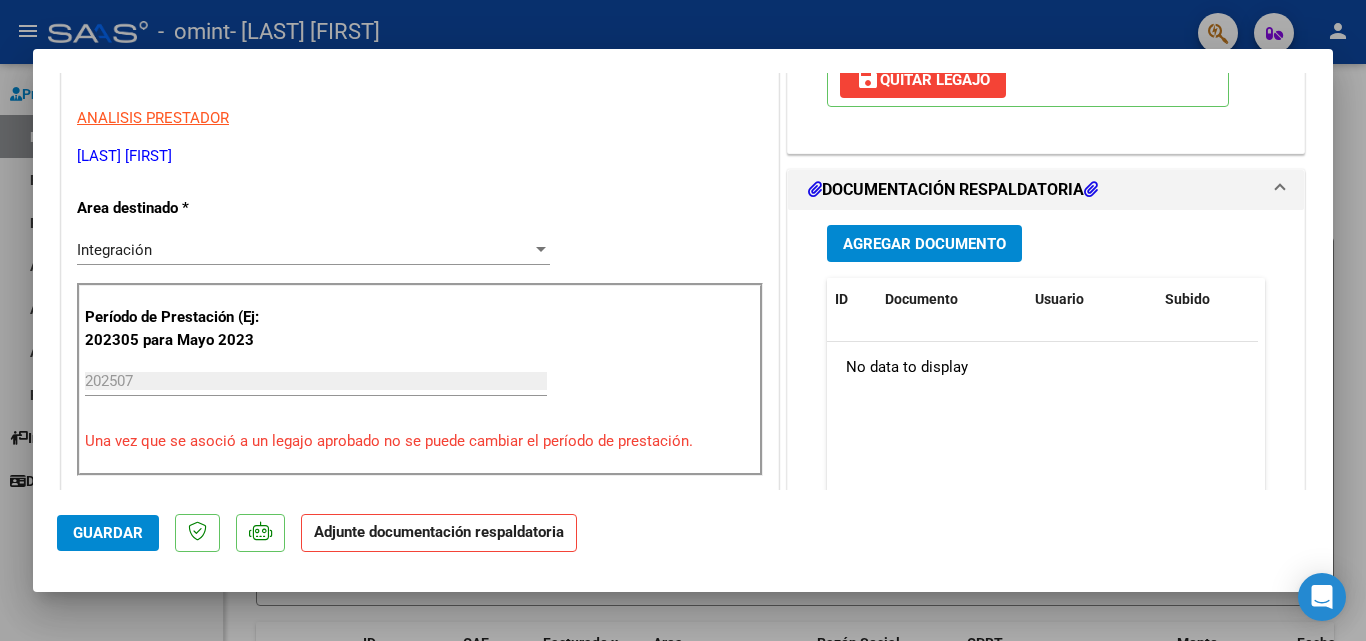 scroll, scrollTop: 381, scrollLeft: 0, axis: vertical 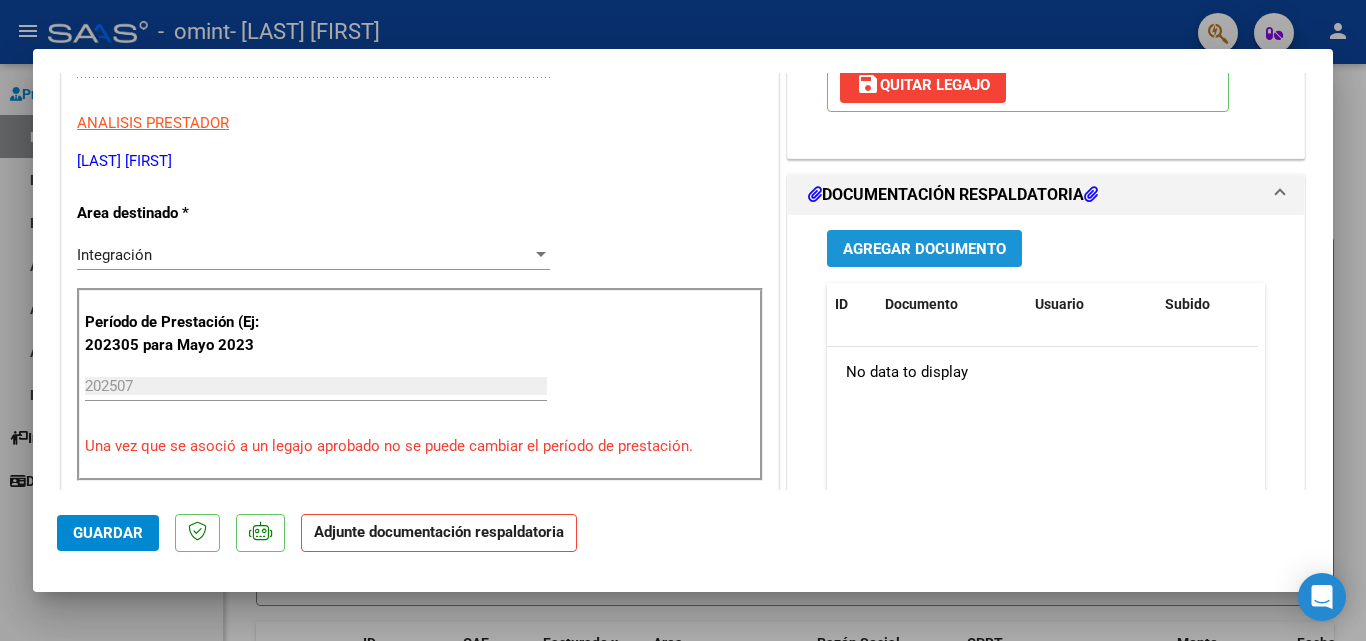 click on "Agregar Documento" at bounding box center (924, 249) 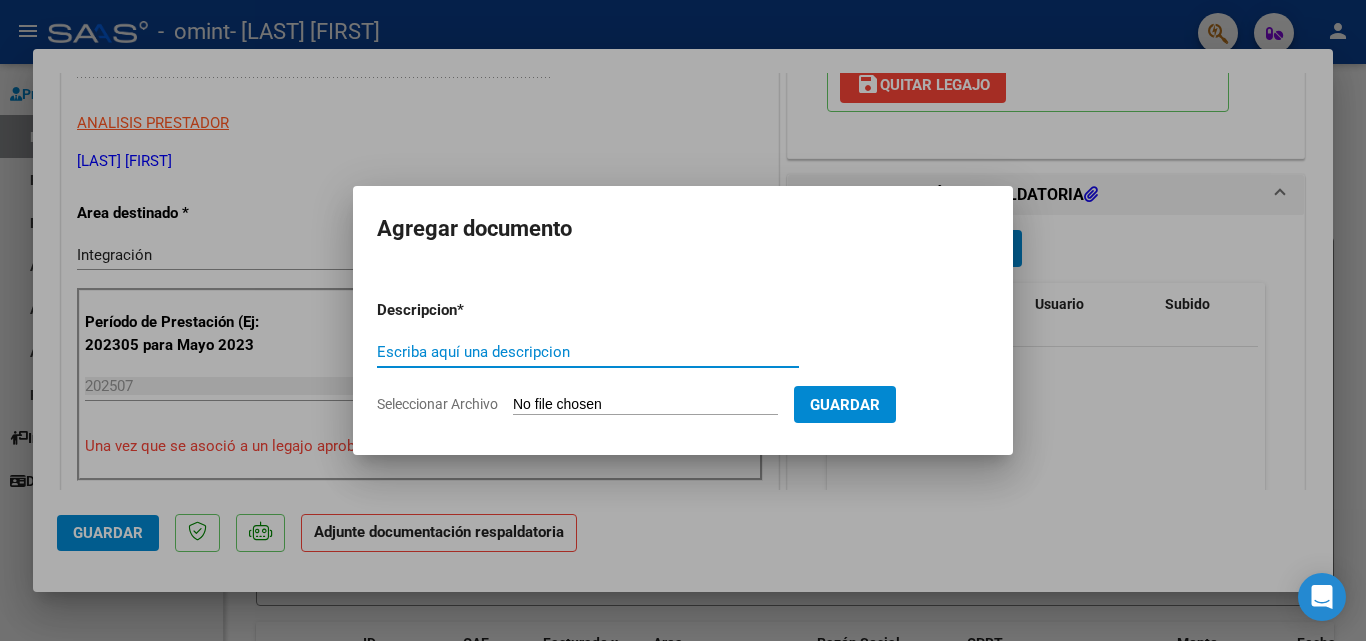 click on "Escriba aquí una descripcion" at bounding box center (588, 352) 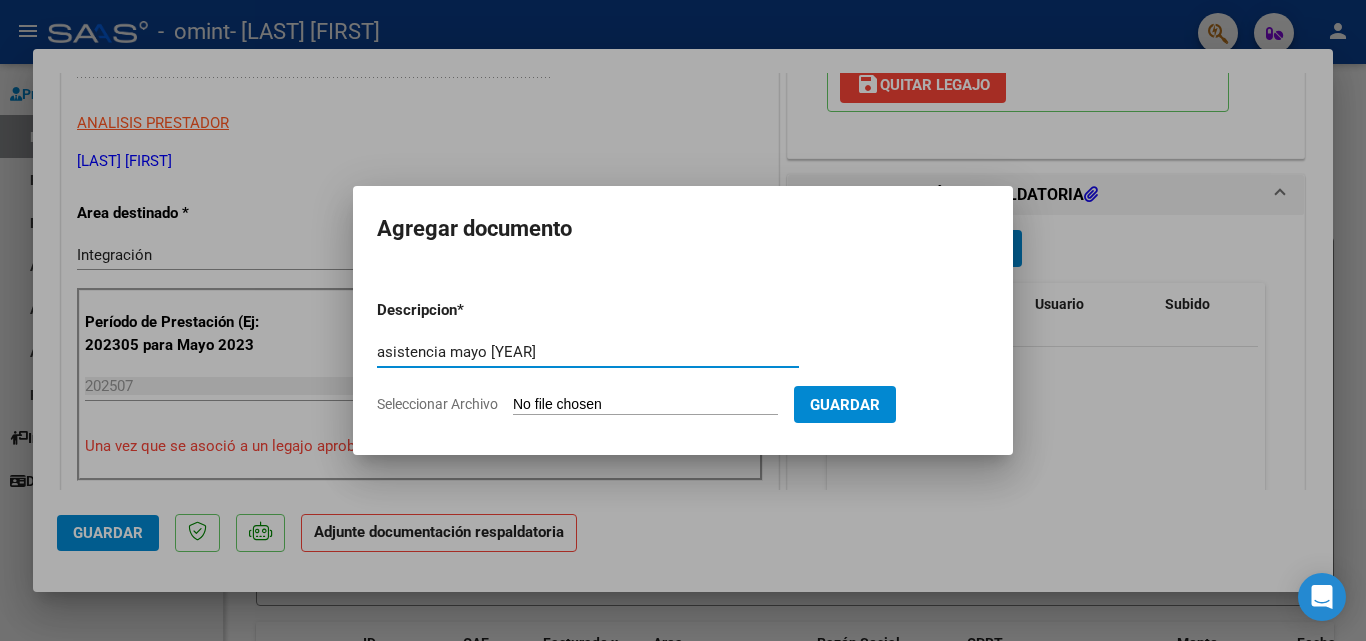 type on "asistencia mayo [YEAR]" 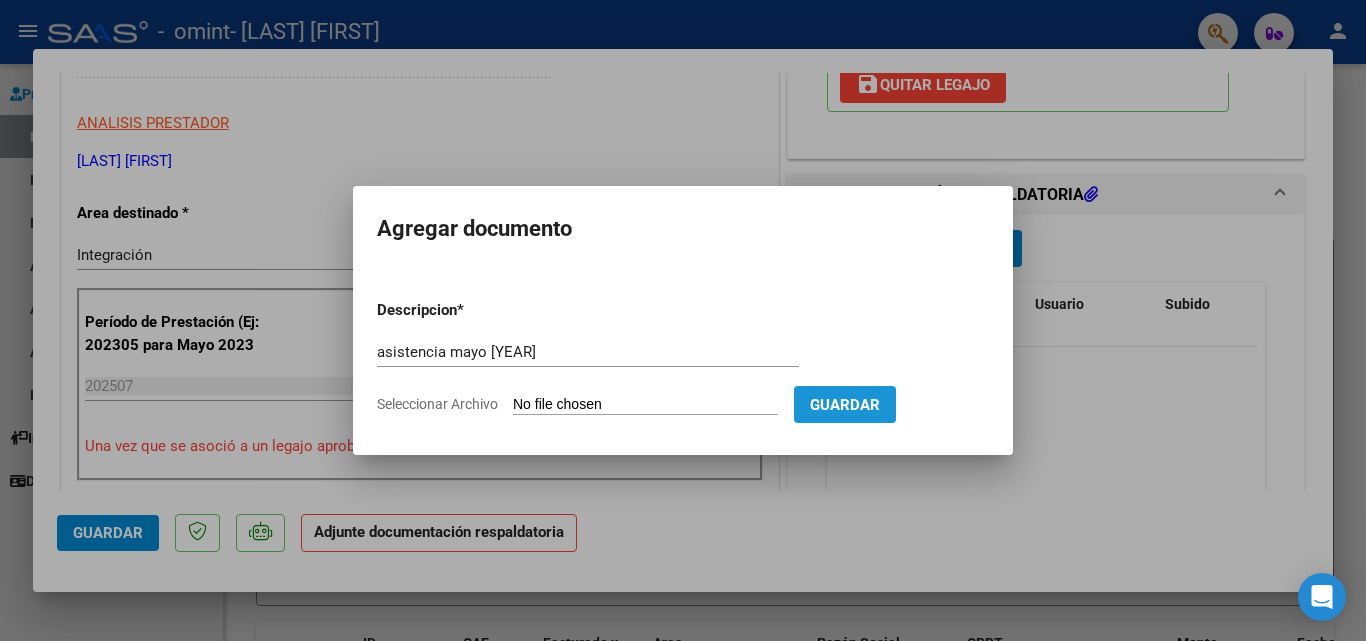 click on "Guardar" at bounding box center (845, 405) 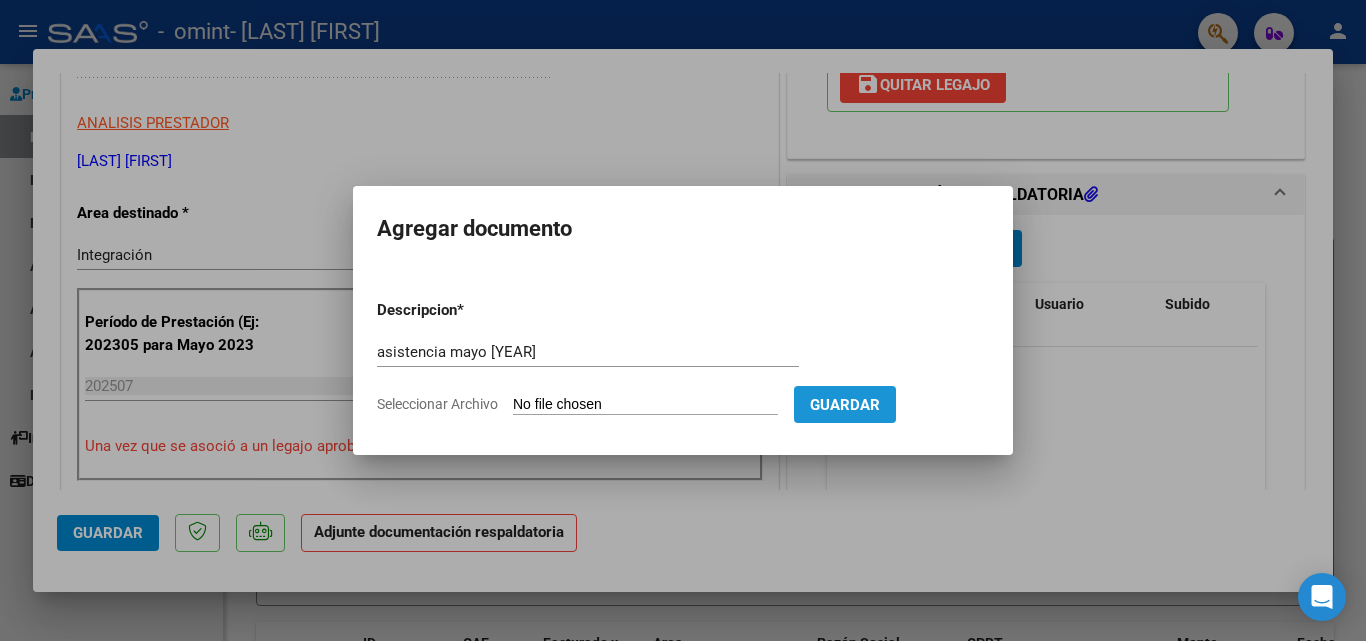 click on "Guardar" at bounding box center (845, 405) 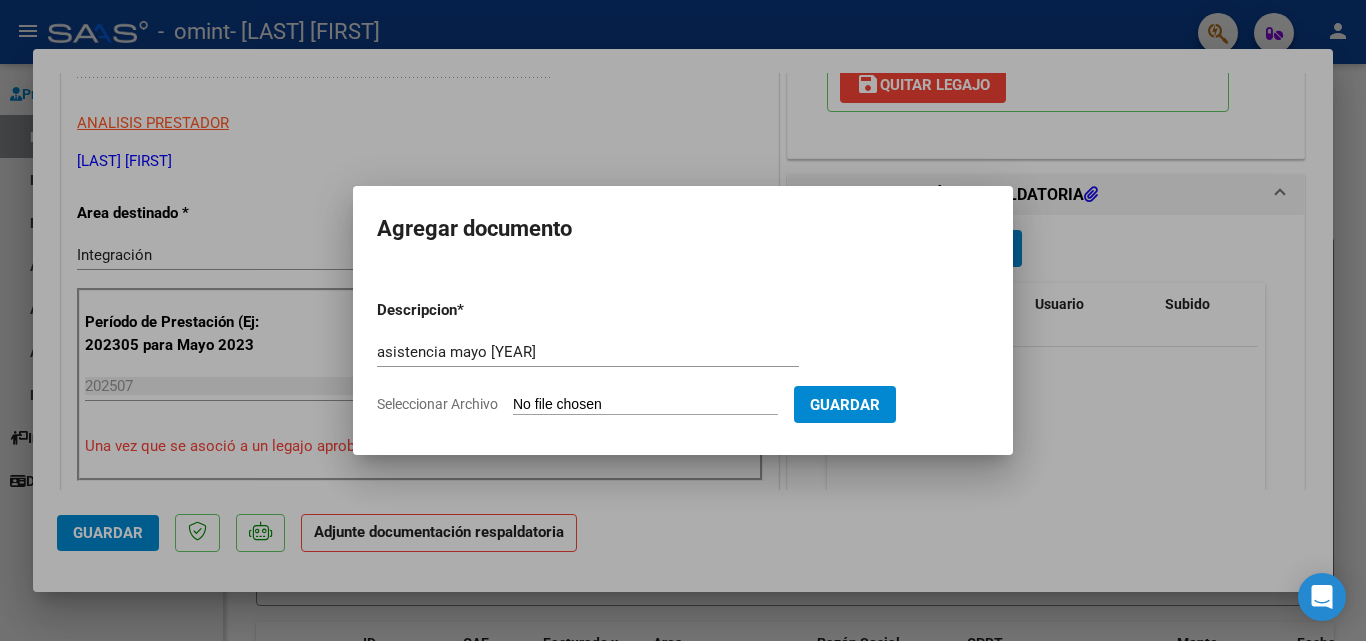 click on "Seleccionar Archivo" 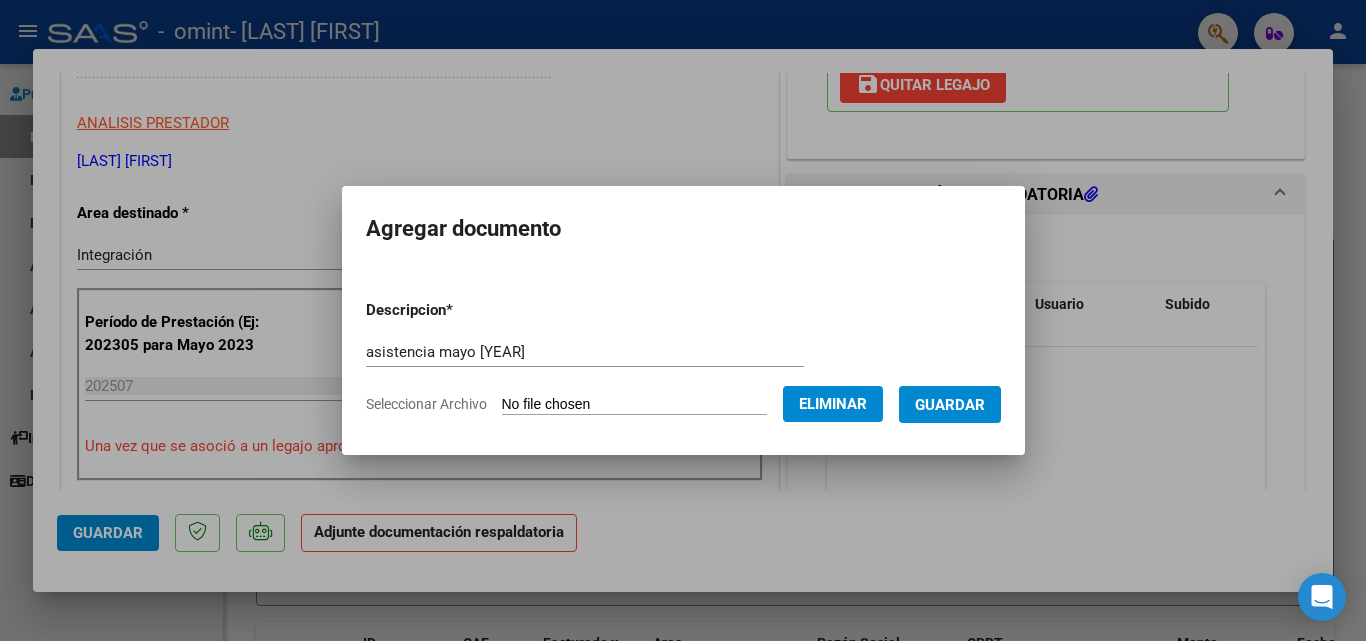 click on "asistencia mayo [YEAR] Escriba aquí una descripcion" at bounding box center (585, 352) 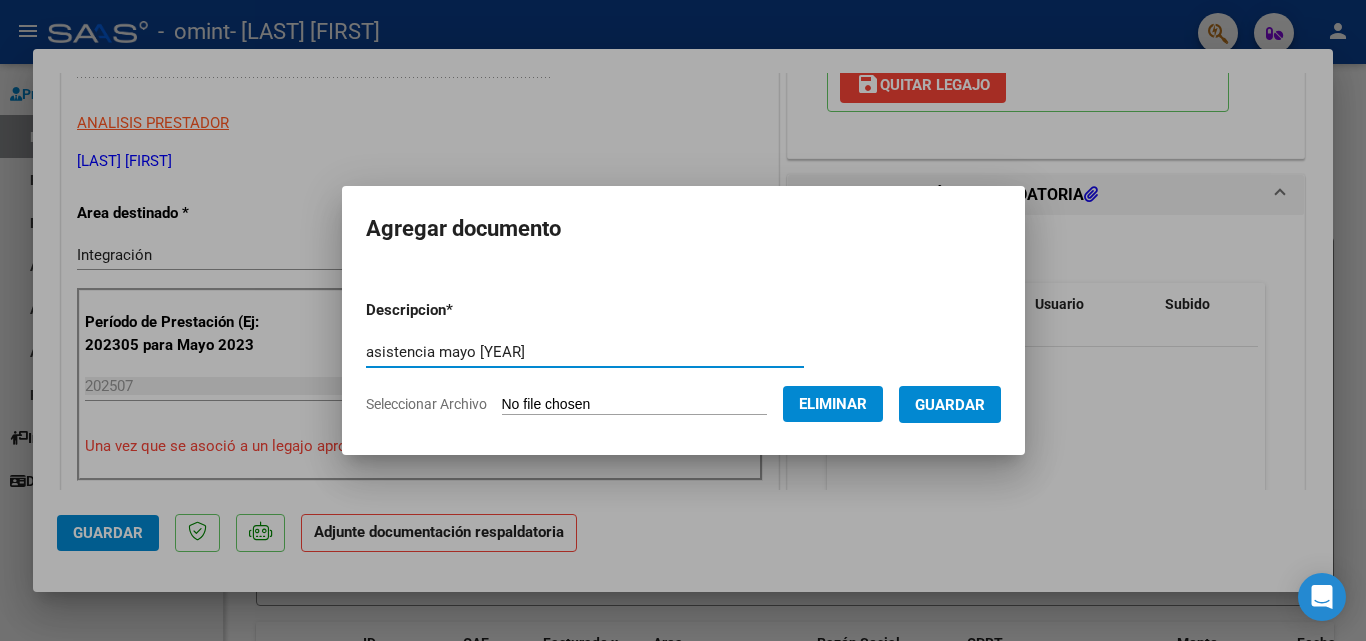 click on "asistencia mayo [YEAR]" at bounding box center [585, 352] 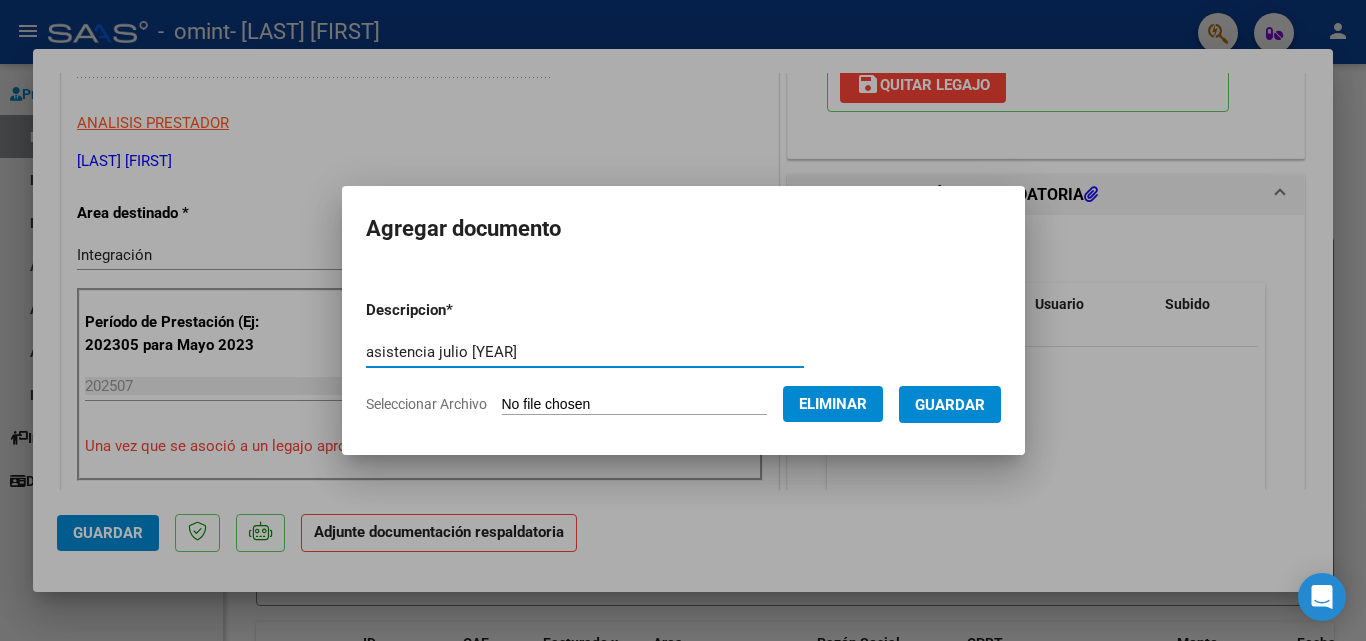 type on "asistencia julio [YEAR]" 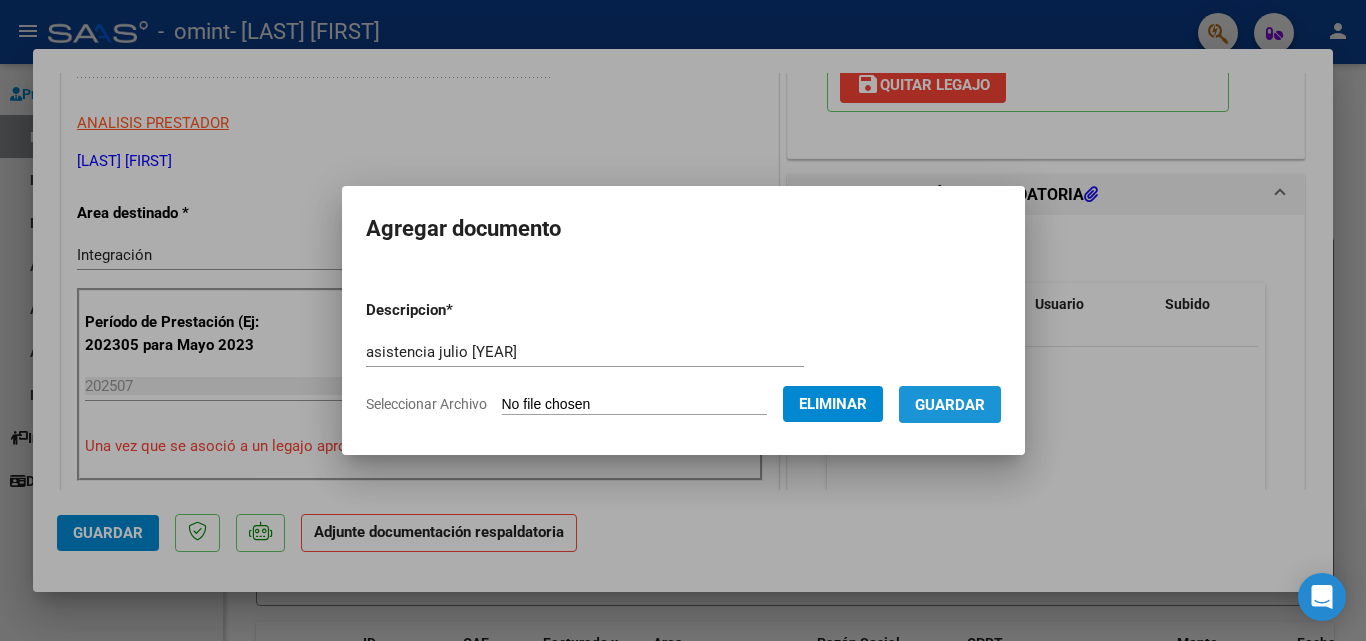 click on "Guardar" at bounding box center (950, 404) 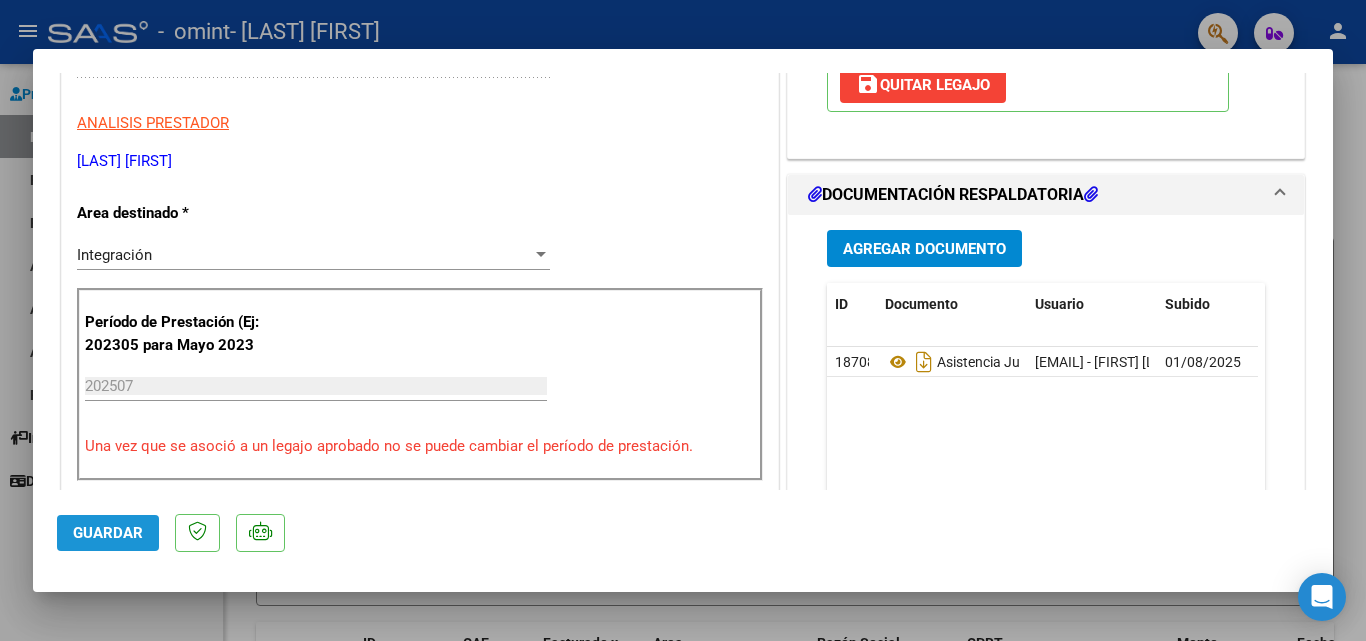 click on "Guardar" 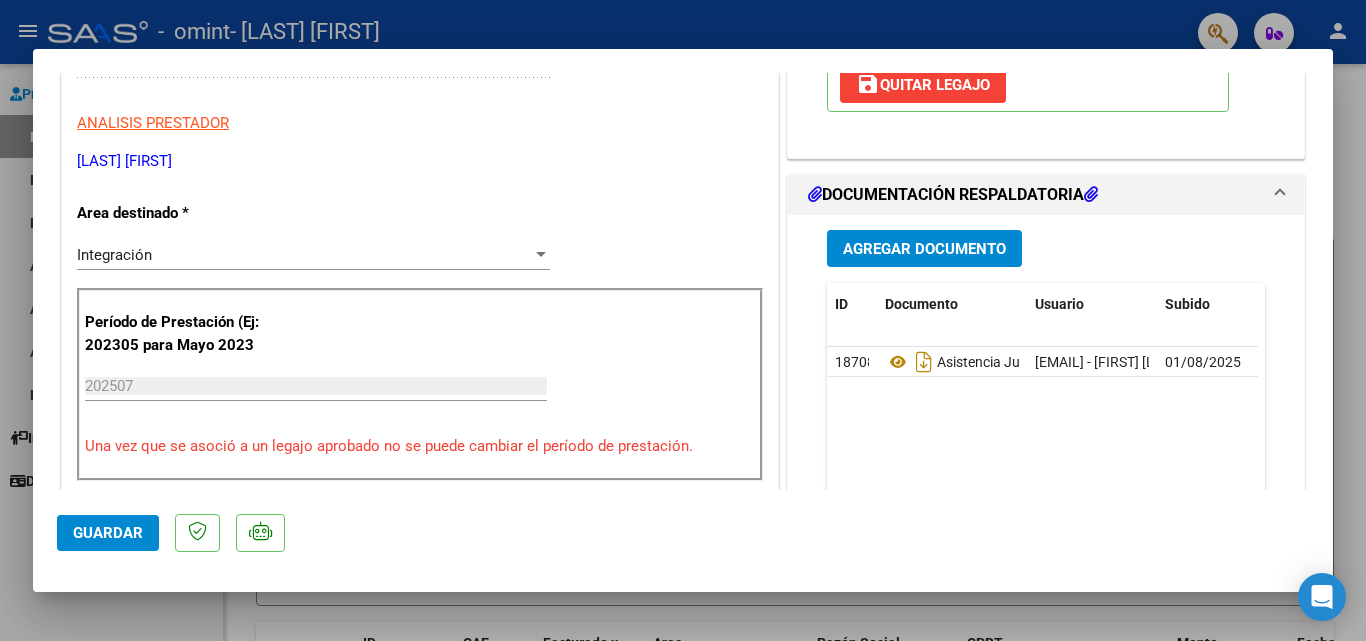 click on "Guardar" 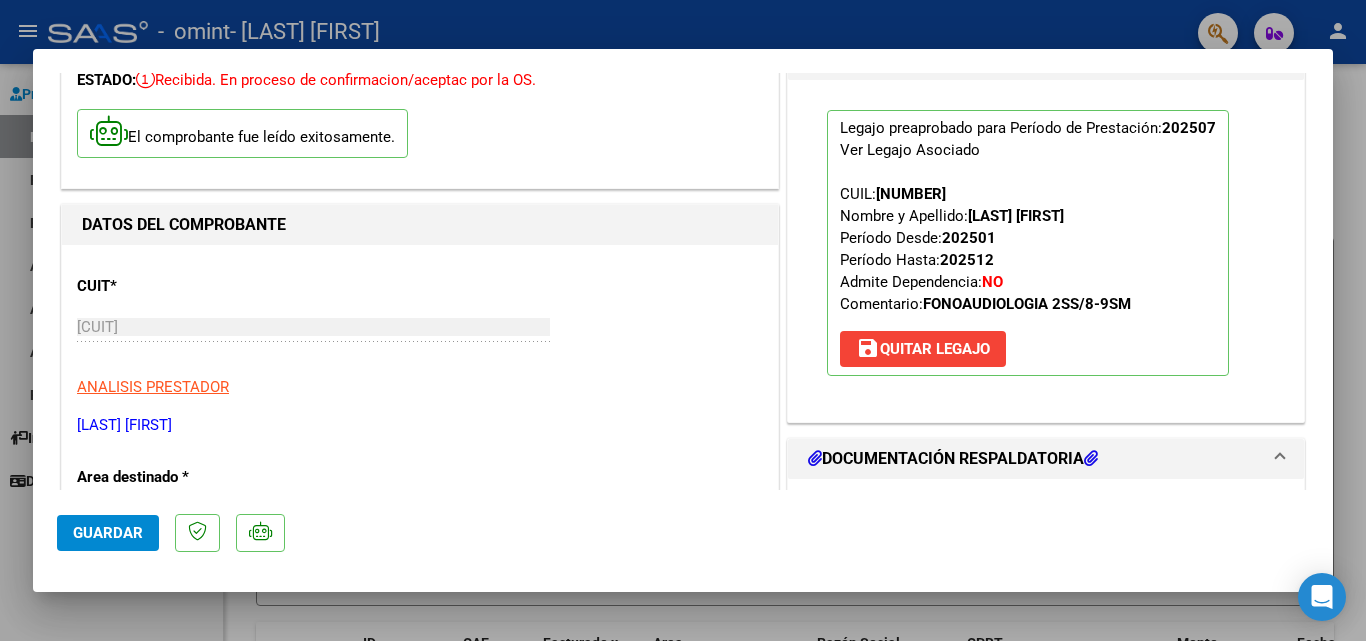scroll, scrollTop: 0, scrollLeft: 0, axis: both 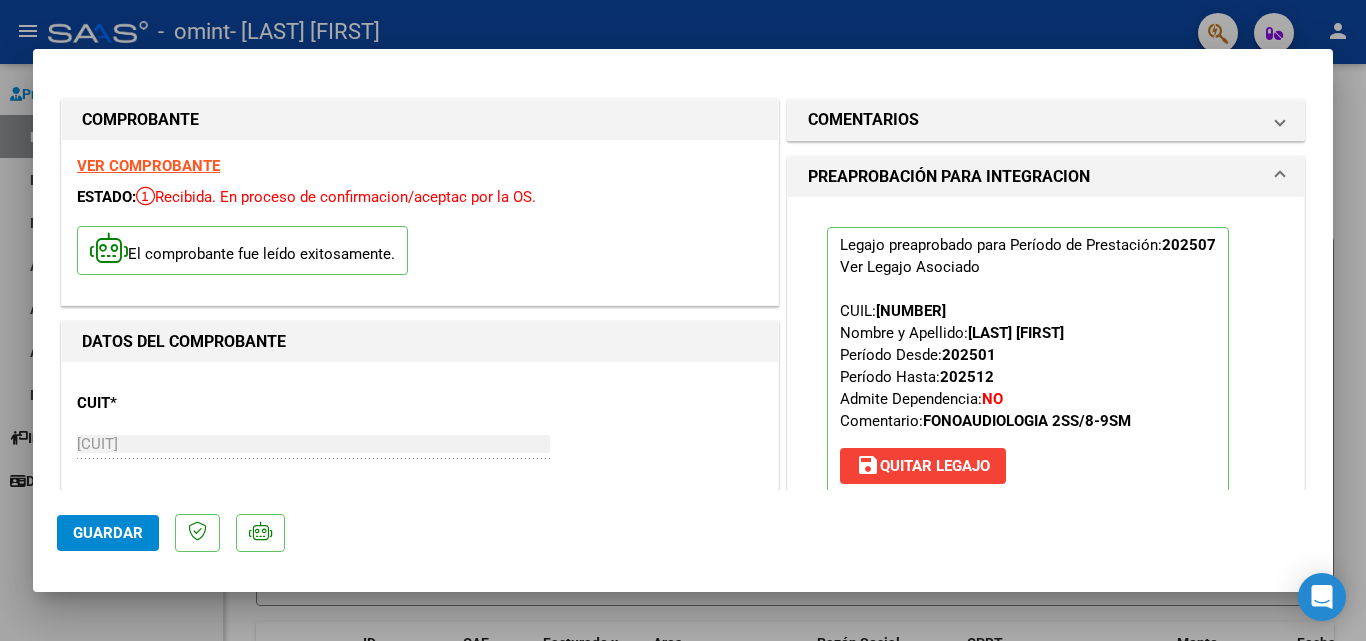 click on "VER COMPROBANTE" at bounding box center [148, 166] 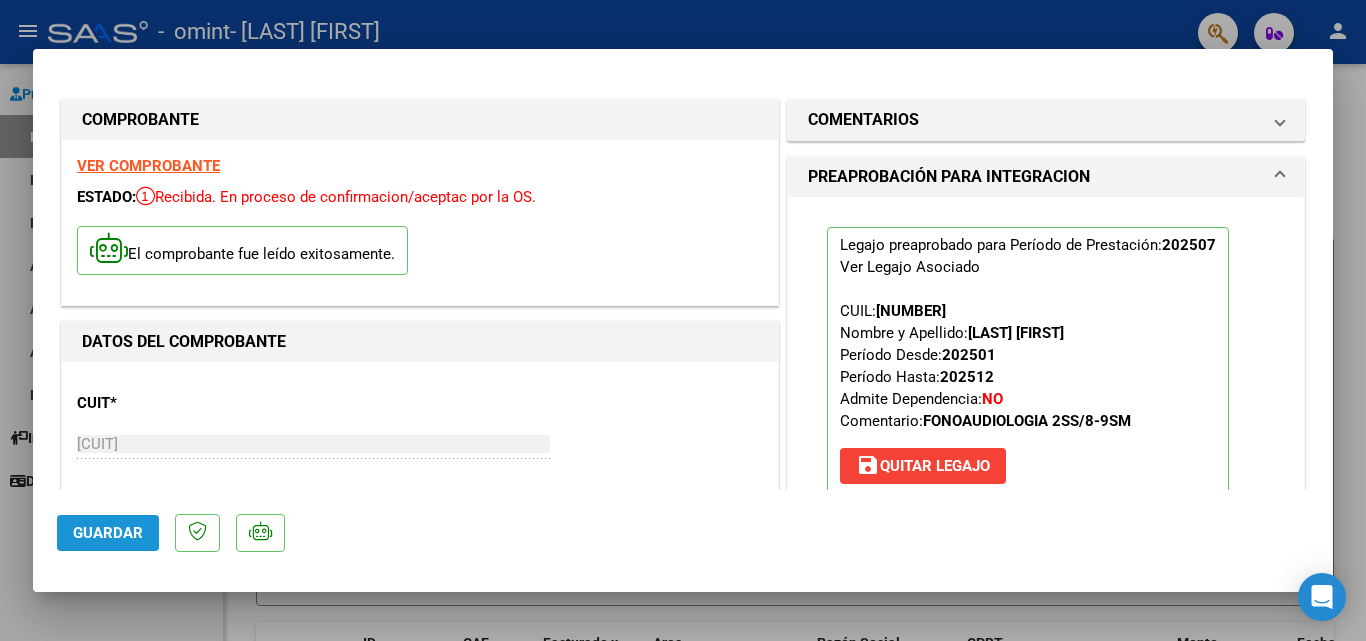 click on "Guardar" 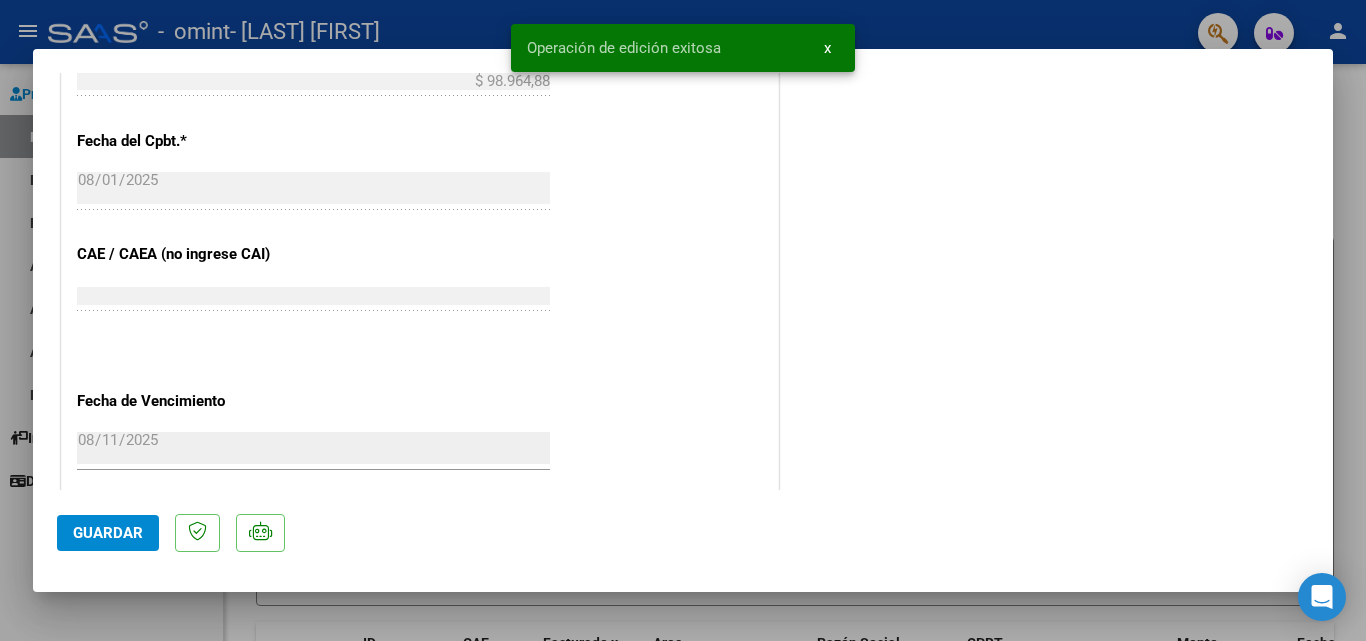 scroll, scrollTop: 1373, scrollLeft: 0, axis: vertical 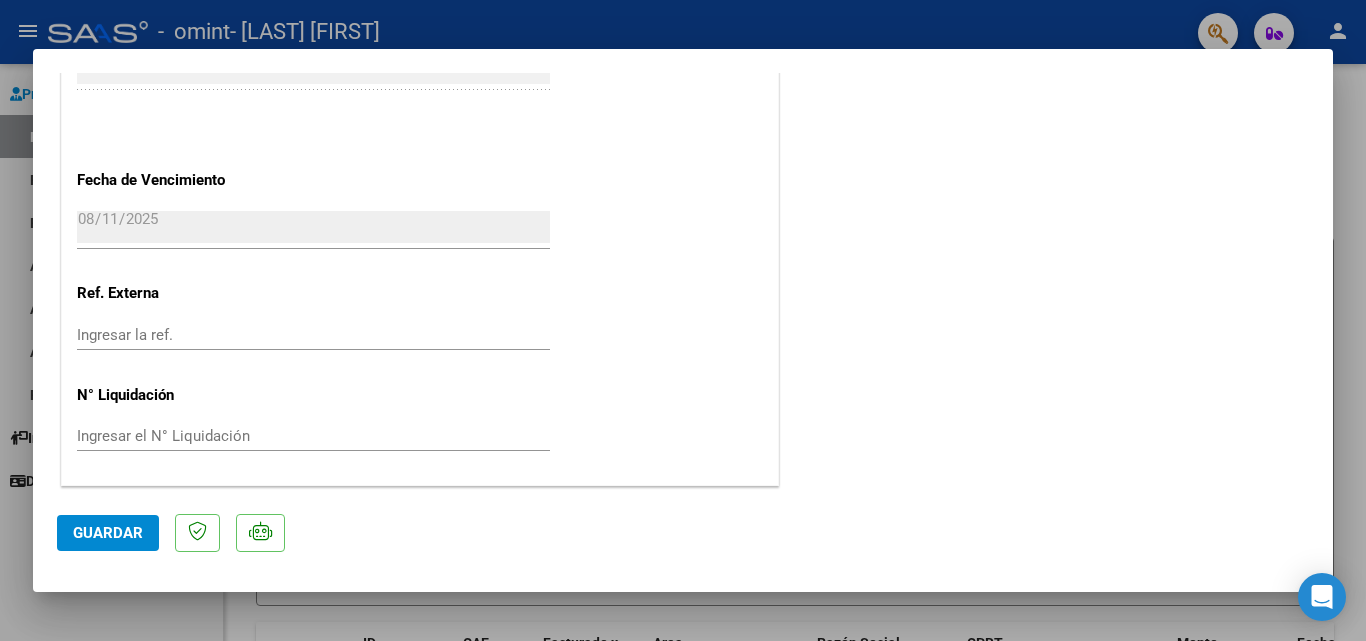 click at bounding box center (683, 320) 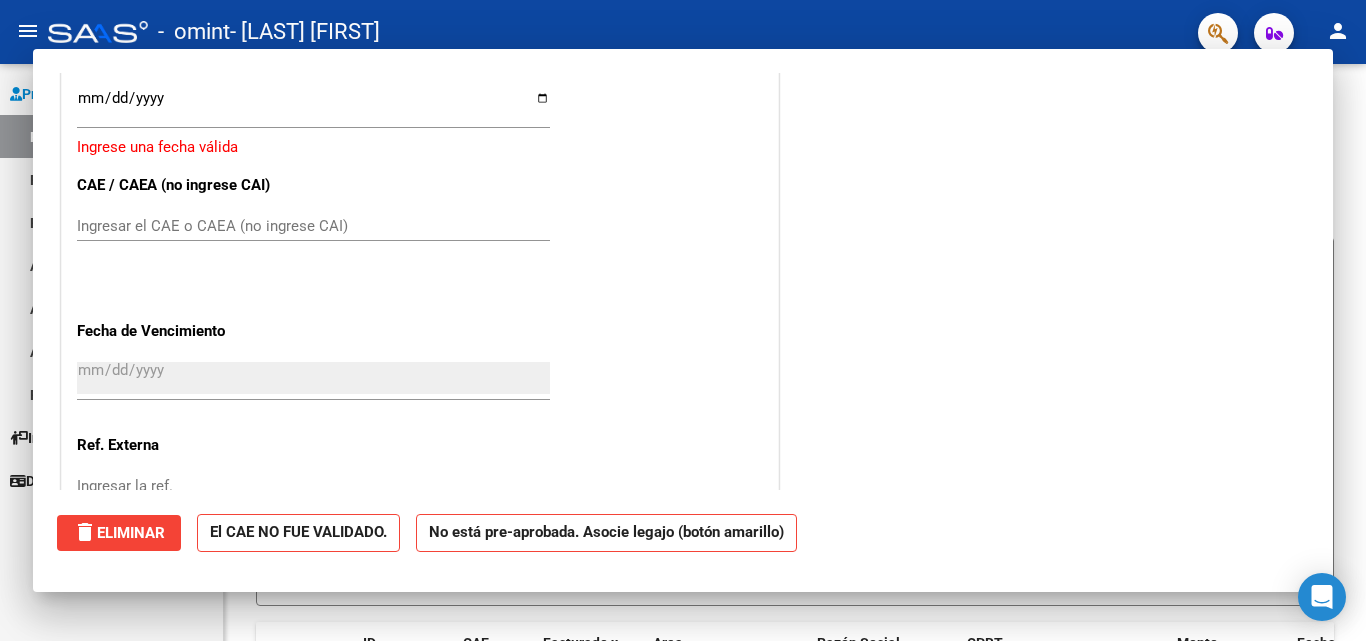scroll, scrollTop: 1312, scrollLeft: 0, axis: vertical 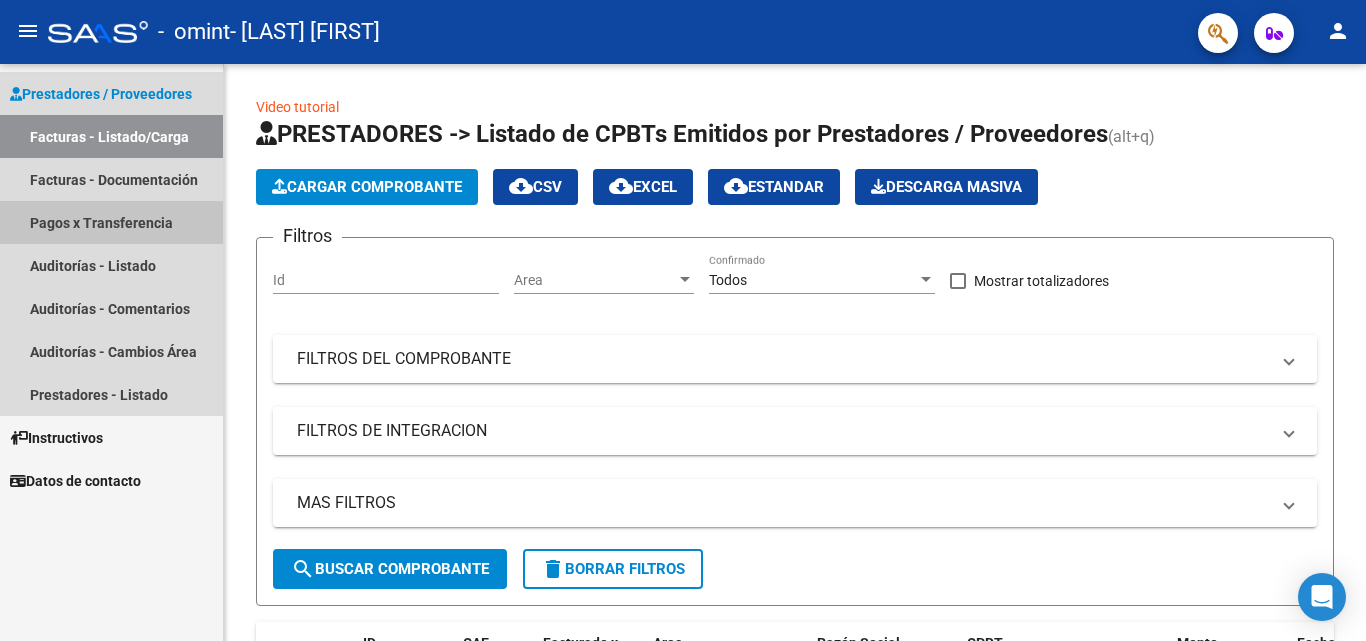 click on "Pagos x Transferencia" at bounding box center [111, 222] 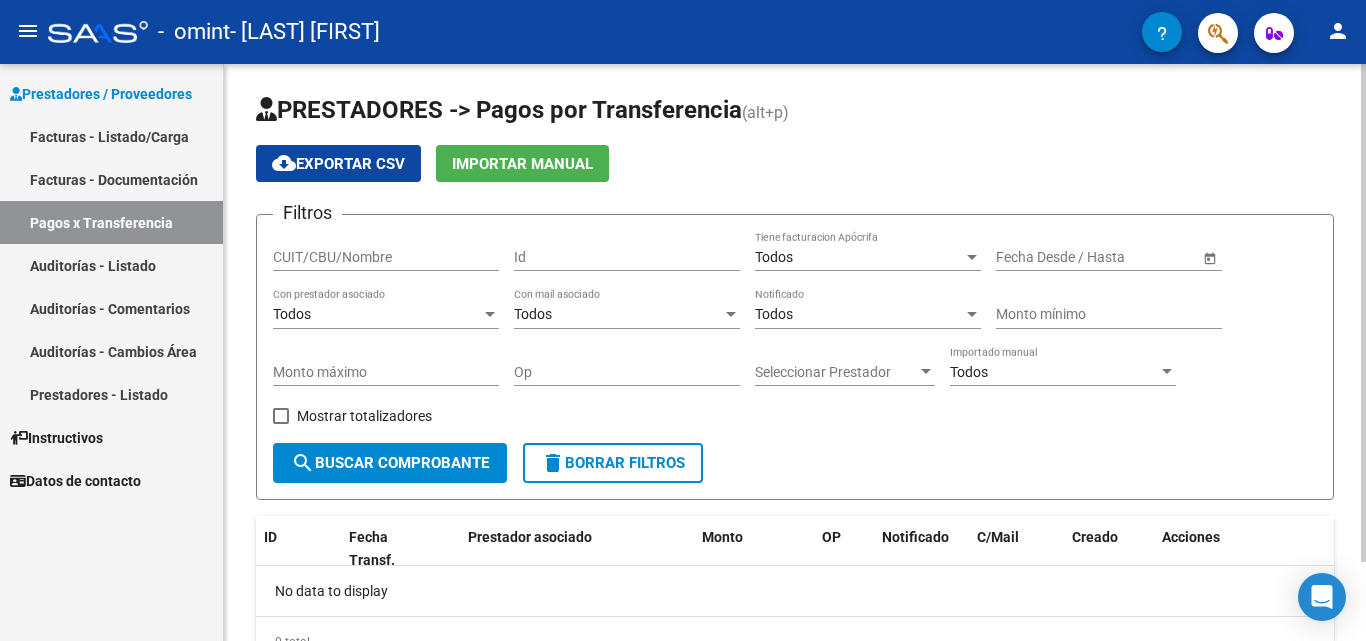 scroll, scrollTop: 0, scrollLeft: 0, axis: both 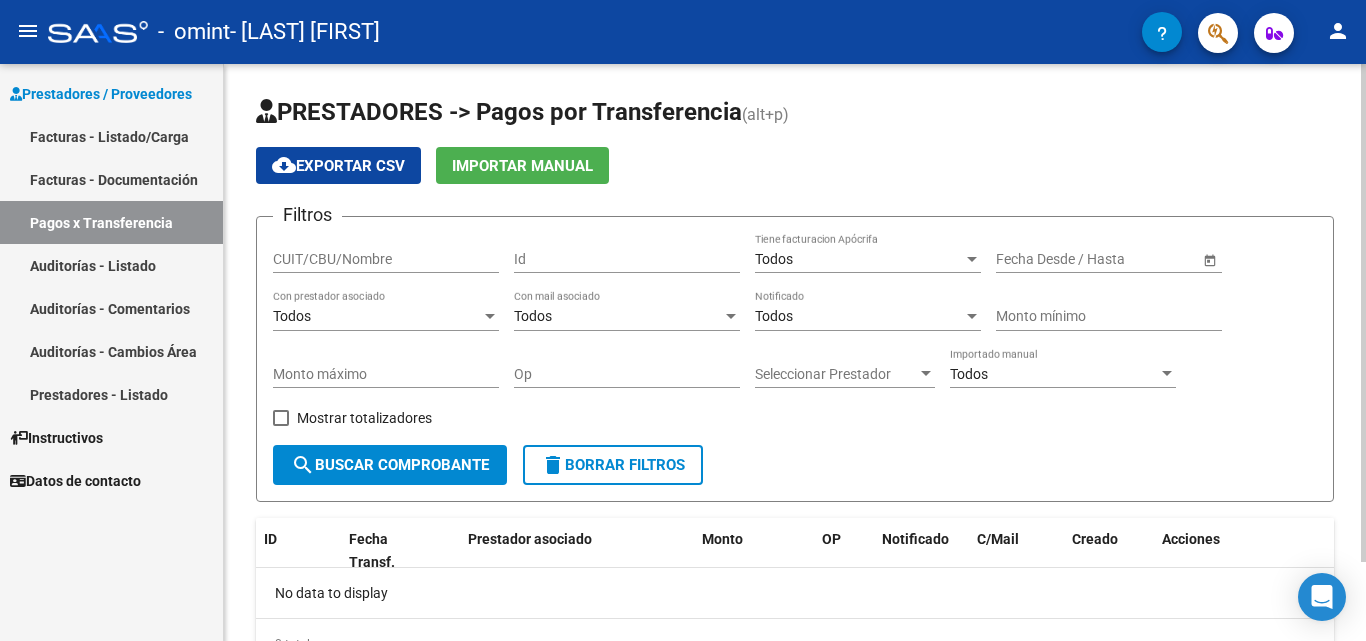 click on "menu -  omint   - [LAST] [FIRST] person    Prestadores / Proveedores Facturas - Listado/Carga Facturas - Documentación Pagos x Transferencia Auditorías - Listado Auditorías - Comentarios Auditorías - Cambios Área Prestadores - Listado    Instructivos    Datos de contacto  PRESTADORES -> Pagos por Transferencia (alt+p) cloud_download  Exportar CSV   Importar Manual Filtros CUIT/CBU/Nombre Id Todos Tiene facturacion Apócrifa Start date – End date Fecha Desde / Hasta Todos Con prestador asociado Todos Con mail asociado Todos Notificado Monto mínimo Monto máximo Op Seleccionar Prestador Seleccionar Prestador Todos Importado manual    Mostrar totalizadores  search  Buscar Comprobante  delete  Borrar Filtros  ID Fecha Transf. Prestador asociado Monto OP Notificado C/Mail Creado Acciones No data to display  0 total   1  Today Notifications people Social Ligula Purus Adipiscing local_offer Promotions Etiam Ligula Dapibus info Updates Sollicitudin Euismod Fringilla delete_sweep check_circle" 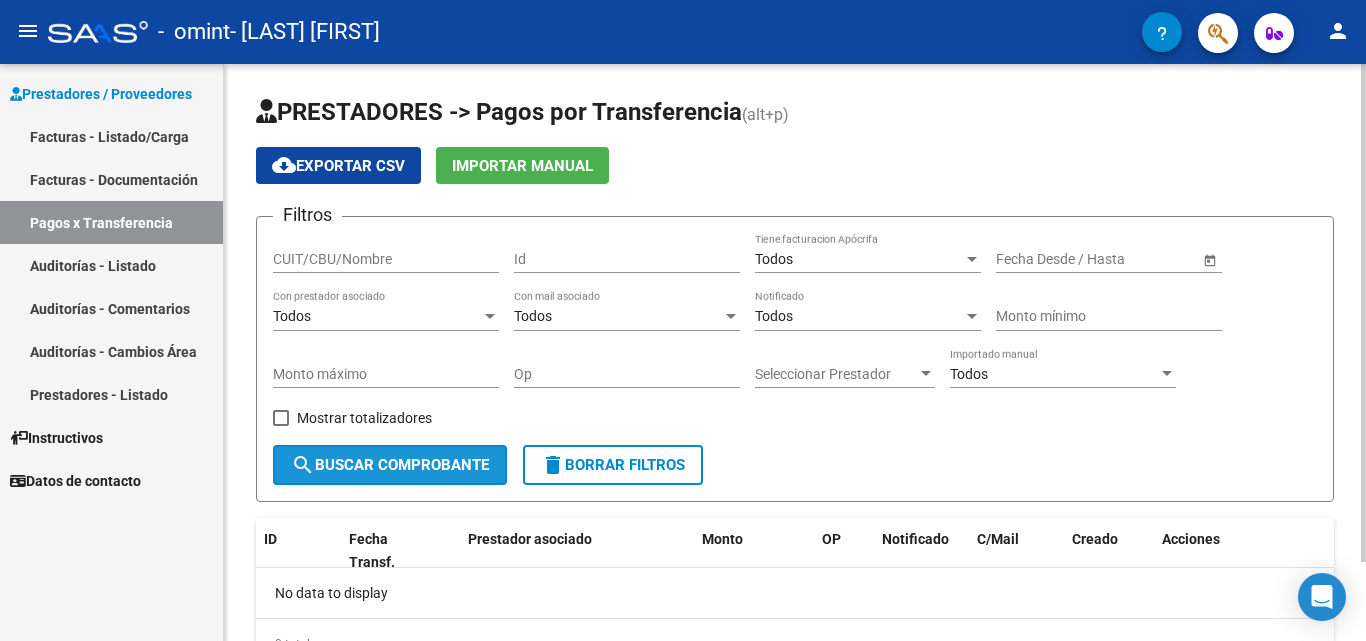 click on "search  Buscar Comprobante" 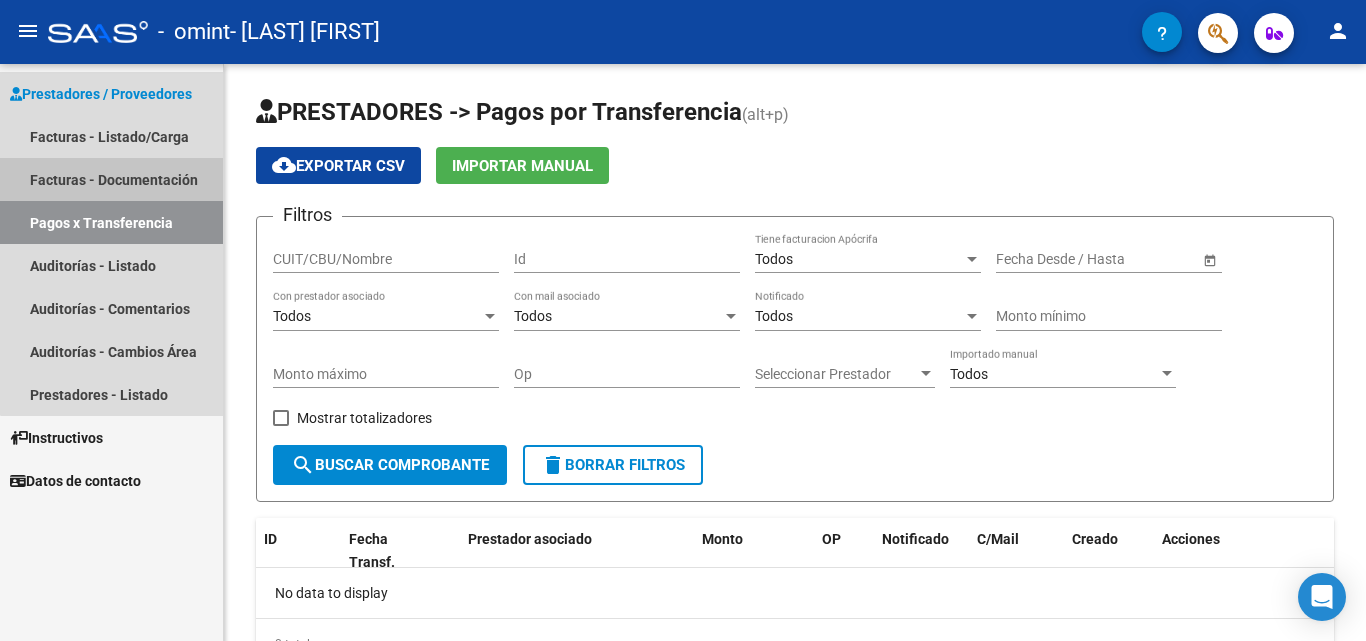 click on "Facturas - Documentación" at bounding box center [111, 179] 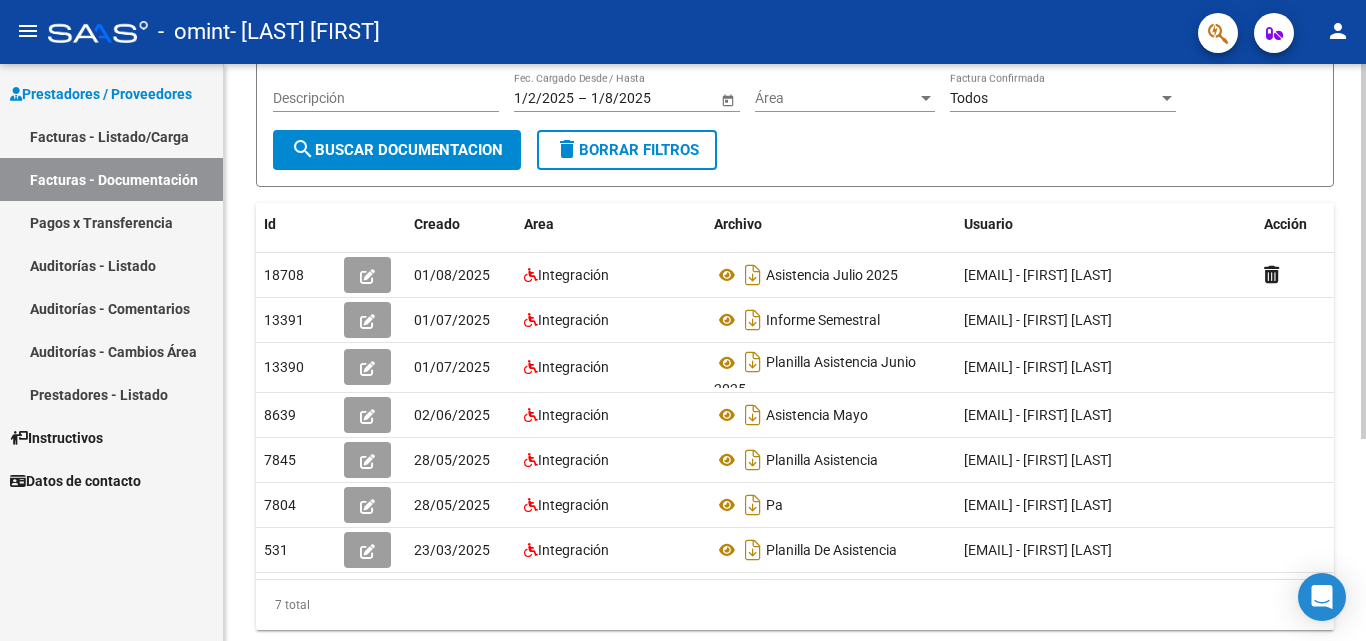 click 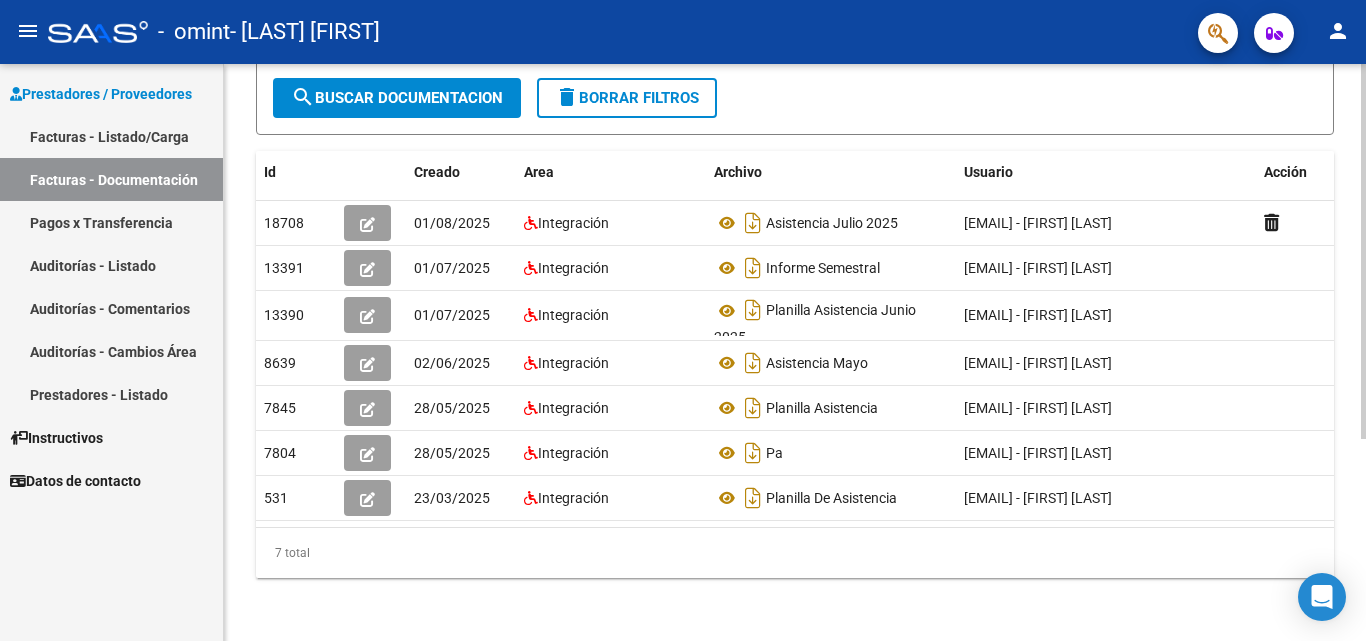 scroll, scrollTop: 311, scrollLeft: 0, axis: vertical 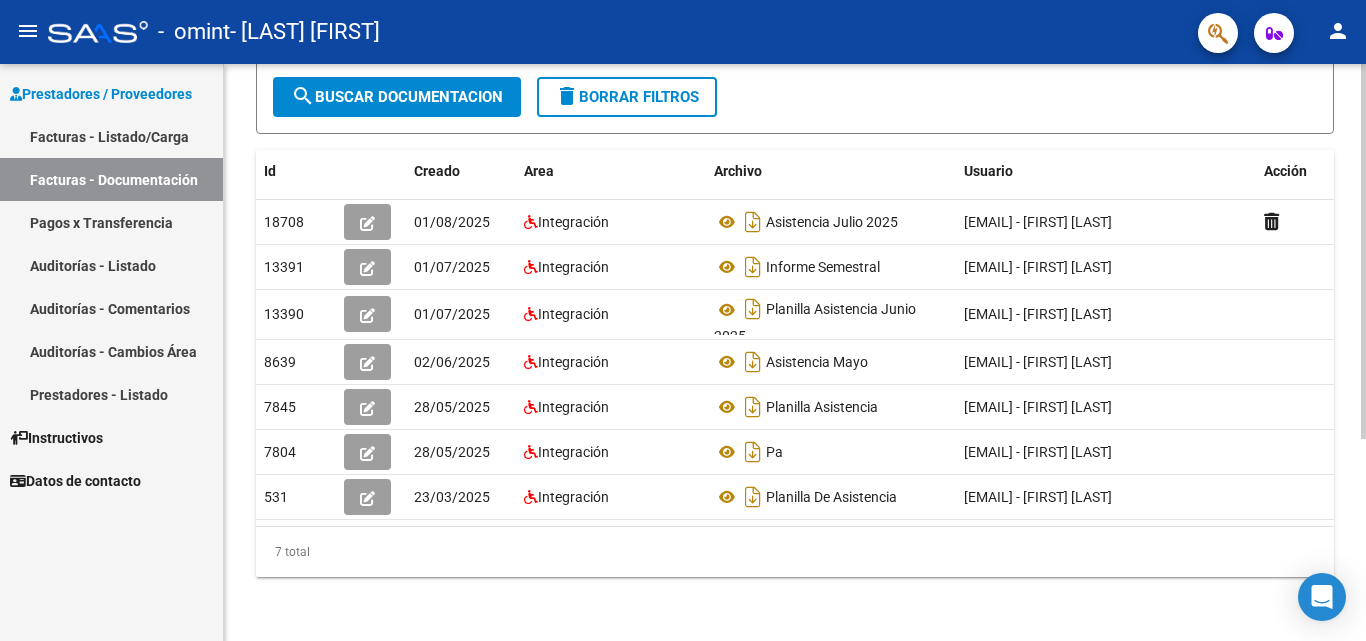 click 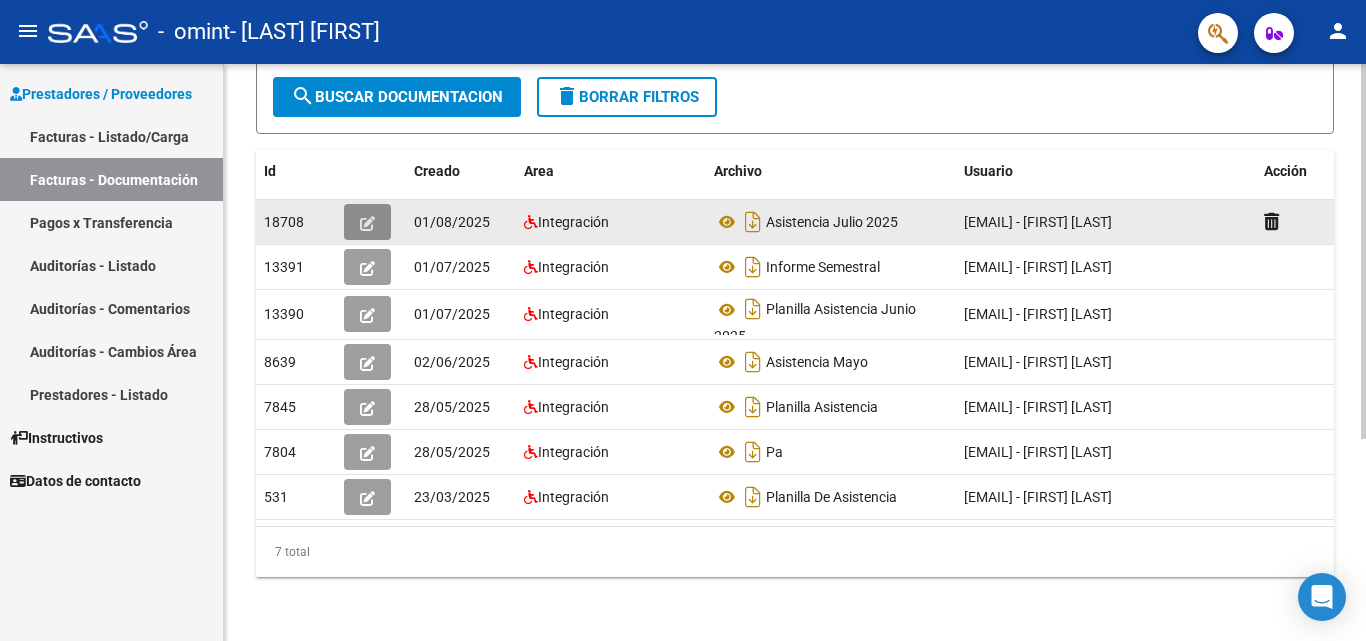 click 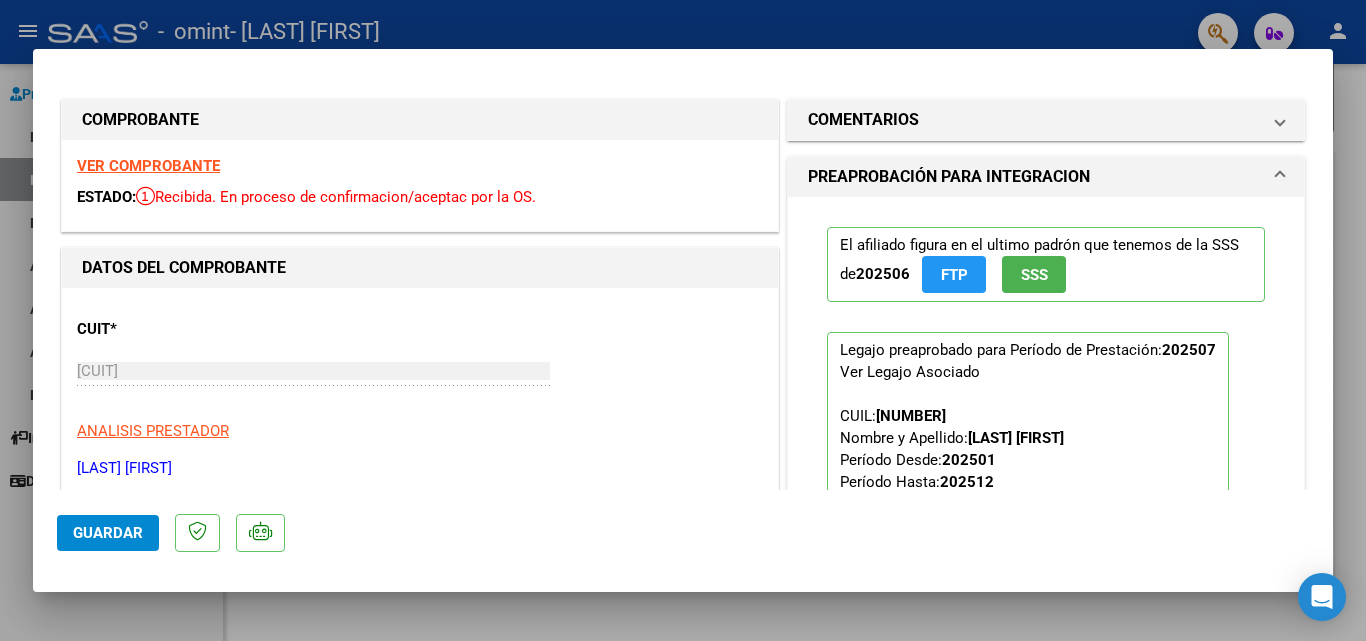 click at bounding box center [683, 320] 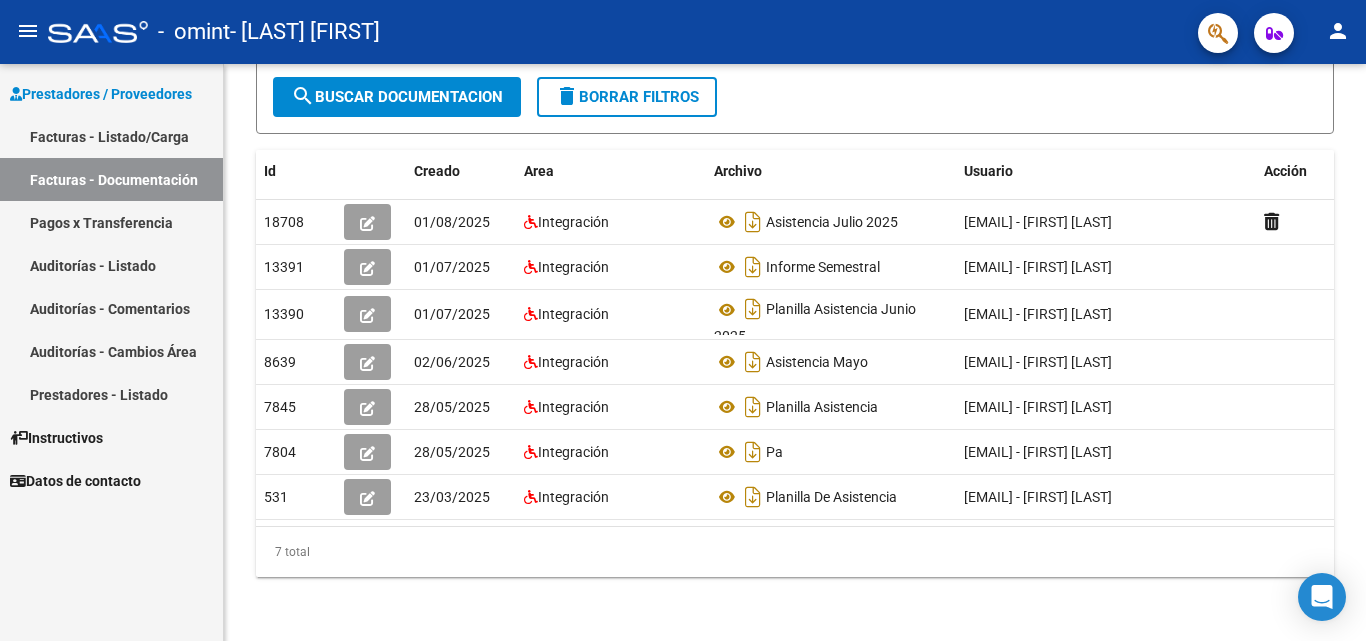 scroll, scrollTop: 311, scrollLeft: 0, axis: vertical 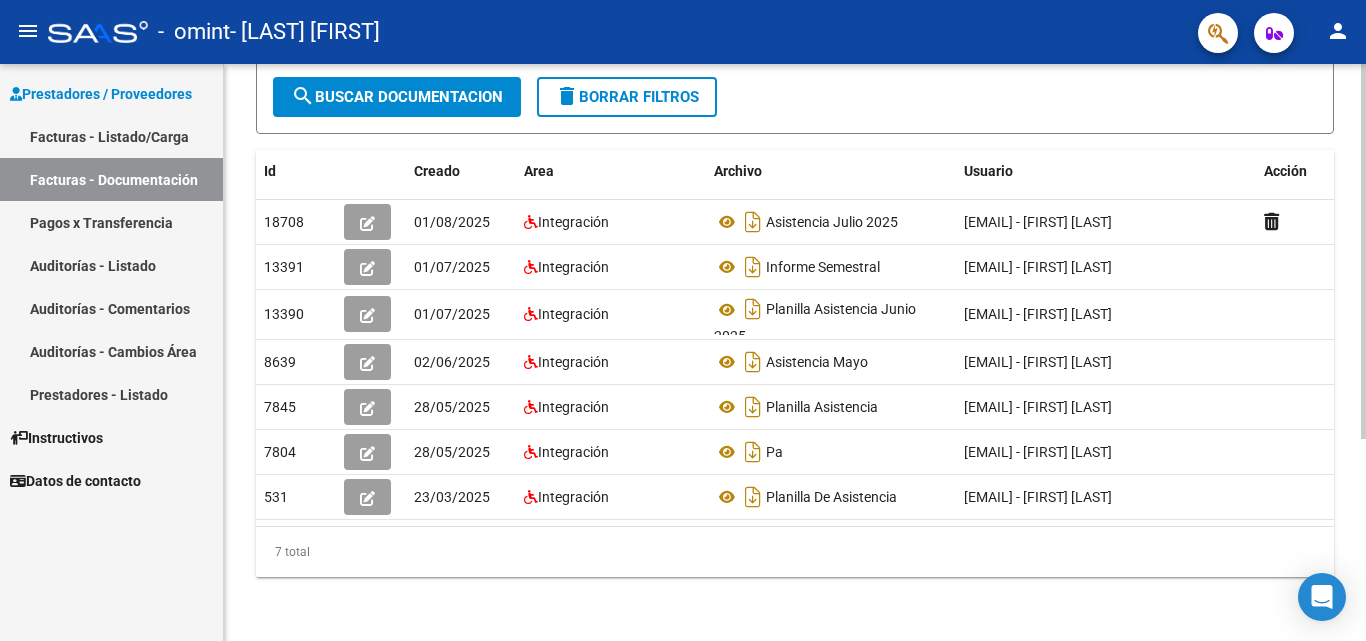 click 